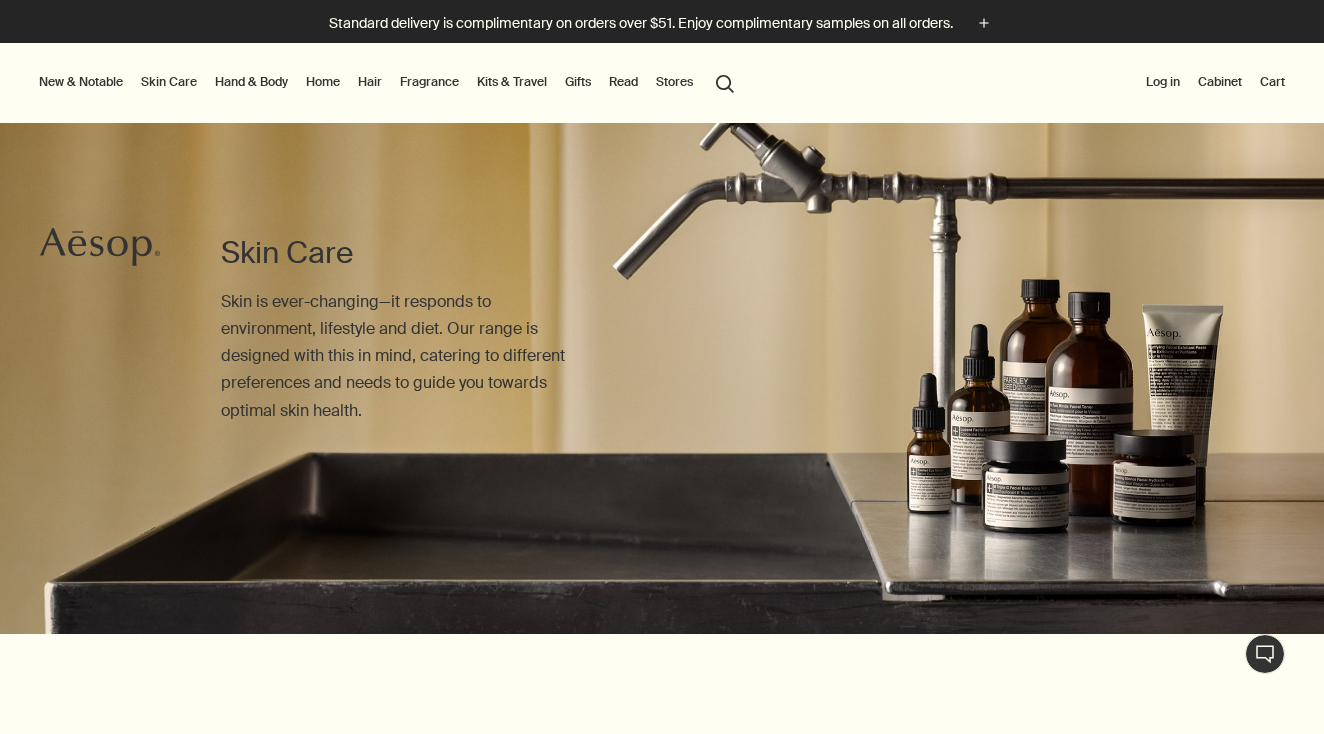 scroll, scrollTop: 0, scrollLeft: 0, axis: both 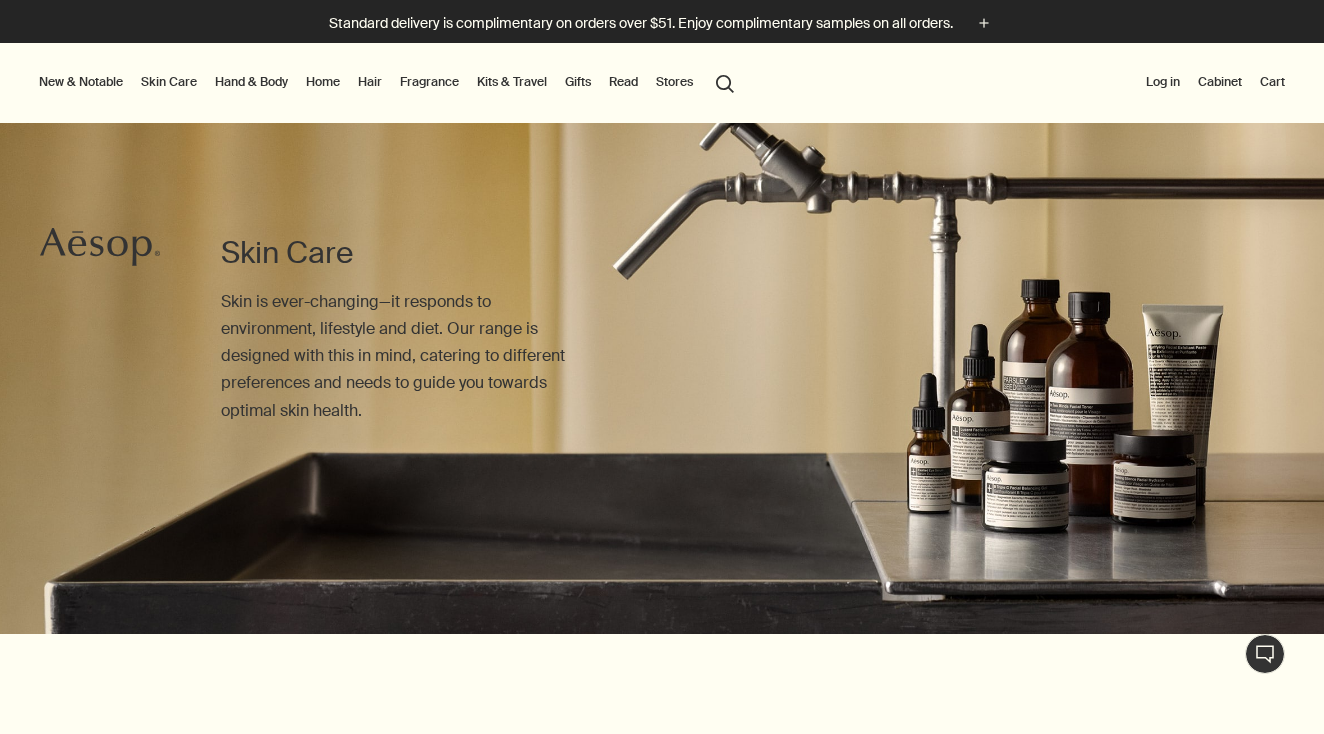 click on "Skin Care" at bounding box center (169, 82) 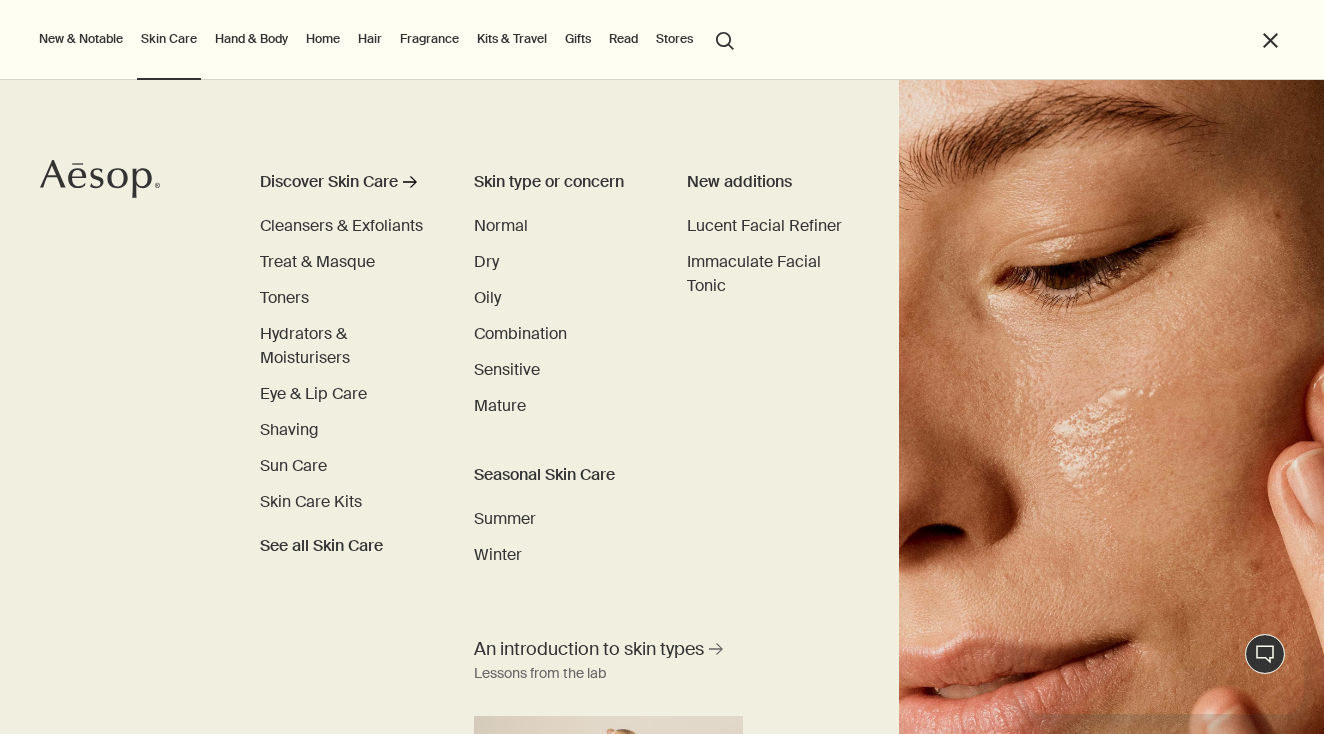 scroll, scrollTop: 0, scrollLeft: 0, axis: both 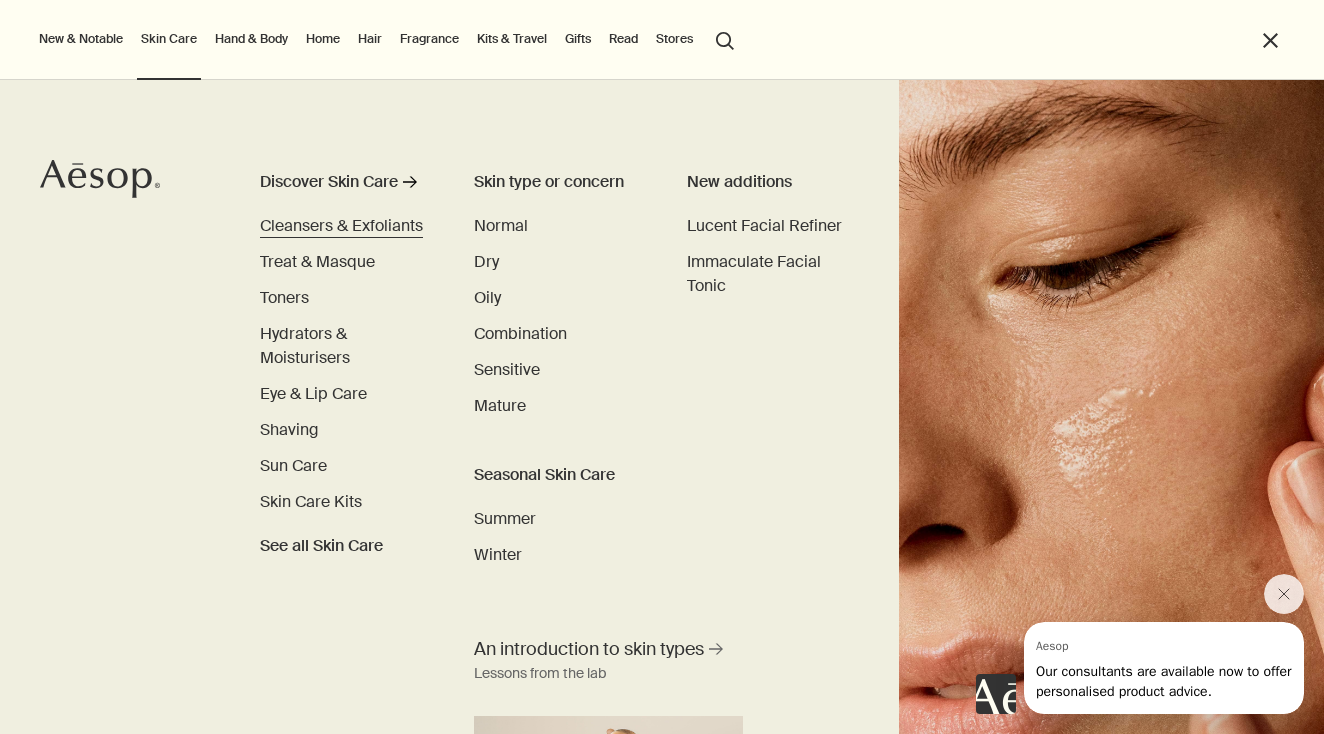 click on "Cleansers & Exfoliants" at bounding box center (341, 225) 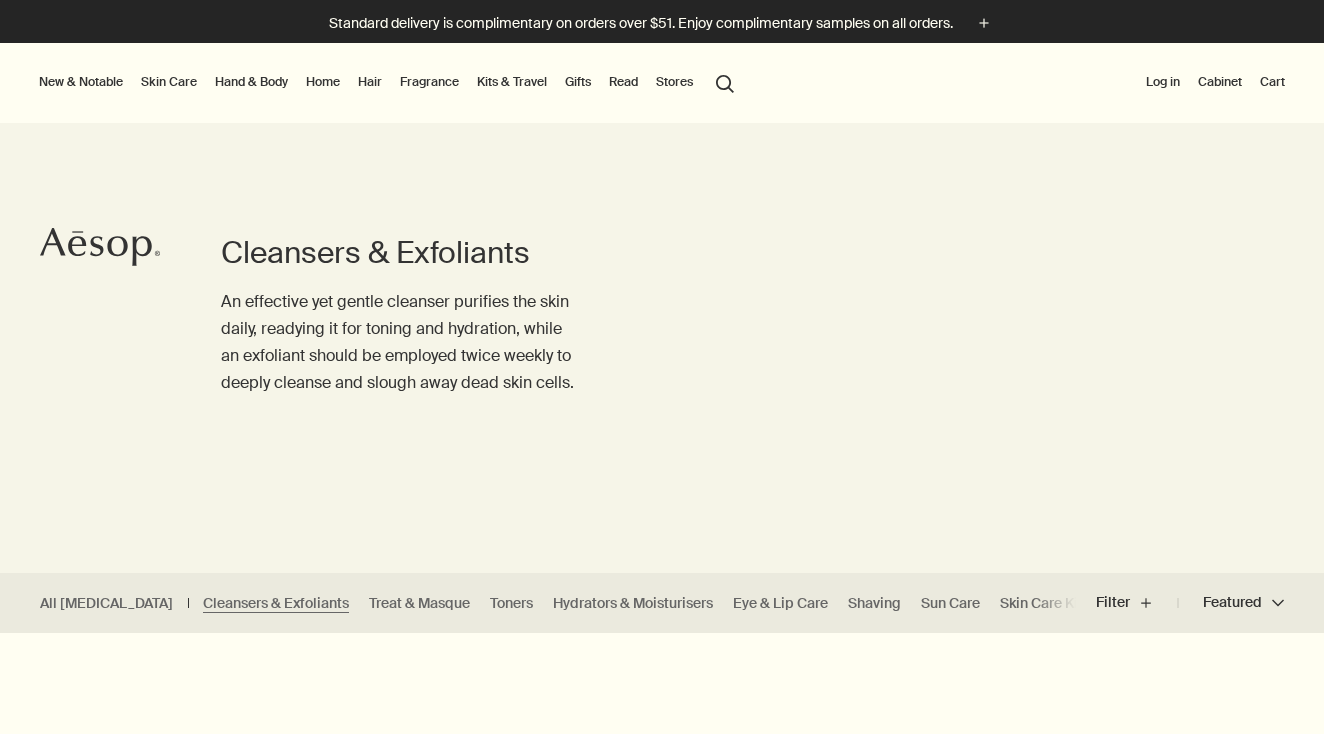 scroll, scrollTop: 0, scrollLeft: 0, axis: both 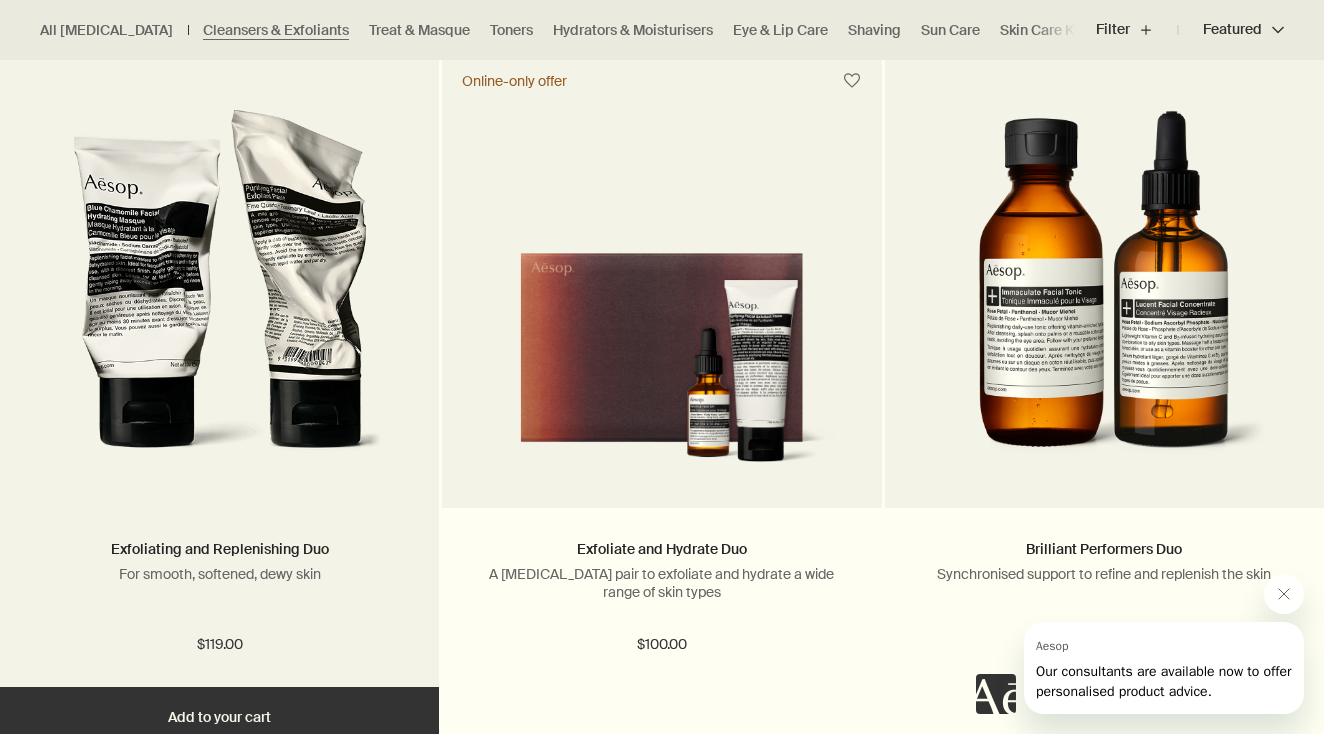 click at bounding box center [220, 293] 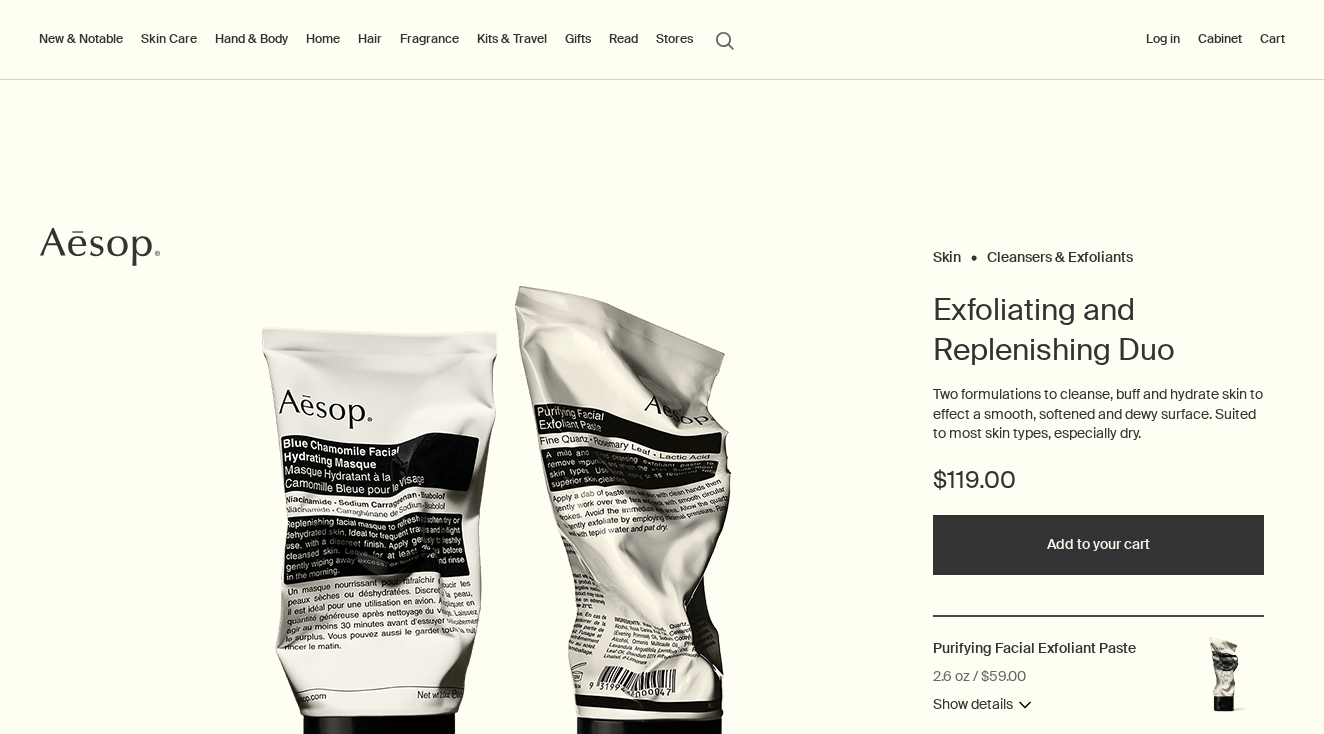 scroll, scrollTop: 0, scrollLeft: 0, axis: both 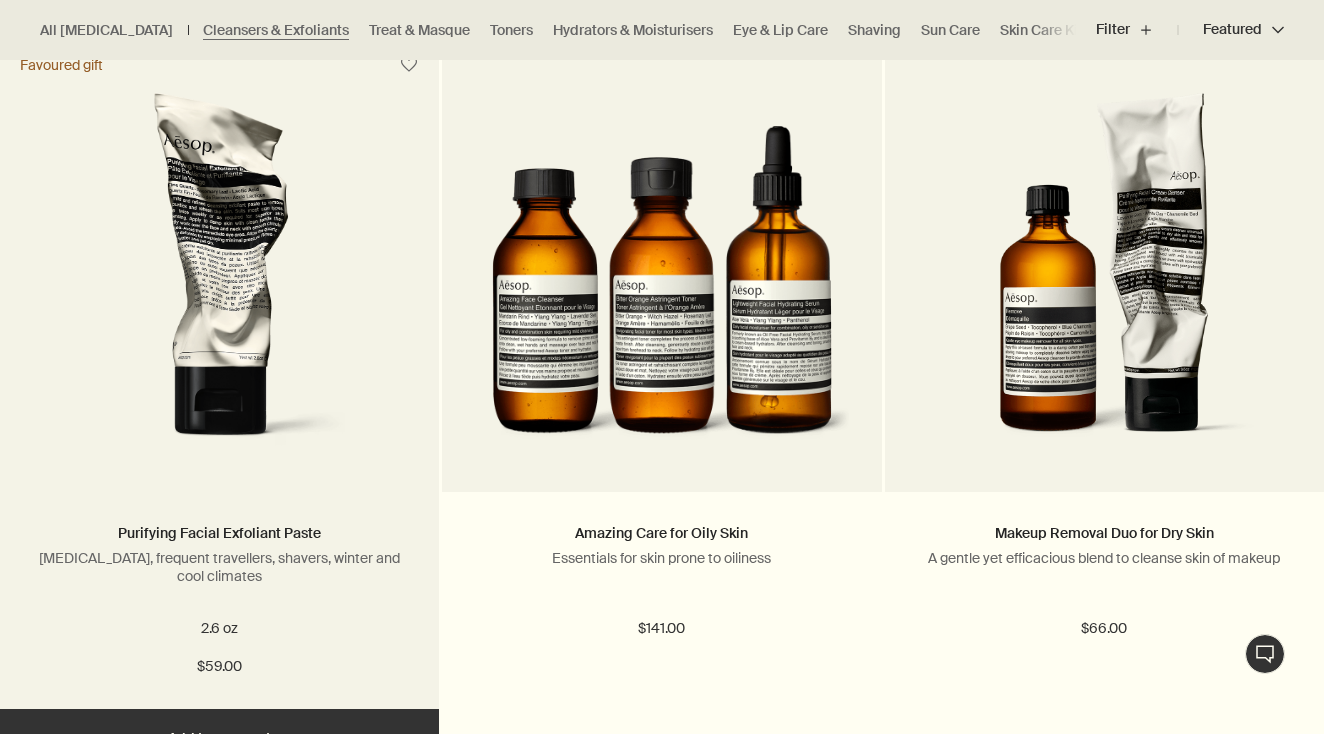click at bounding box center (219, 277) 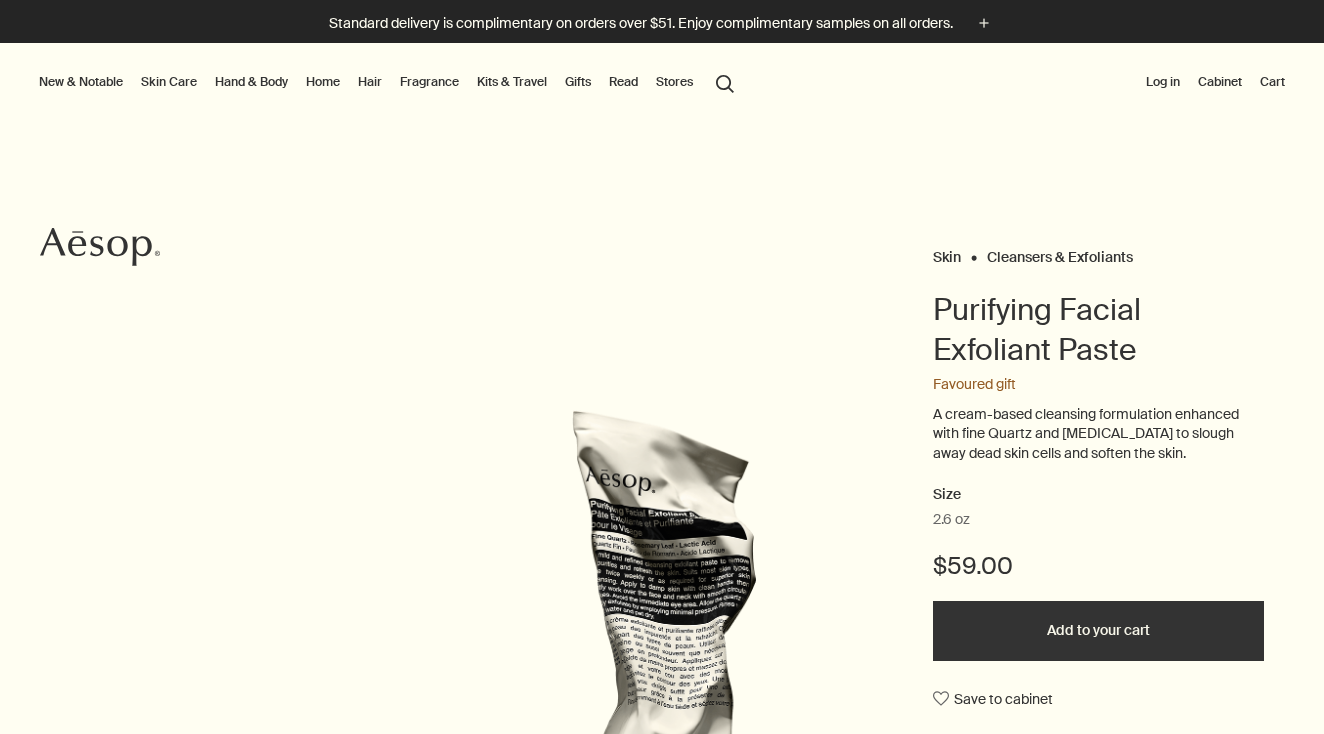 scroll, scrollTop: 0, scrollLeft: 0, axis: both 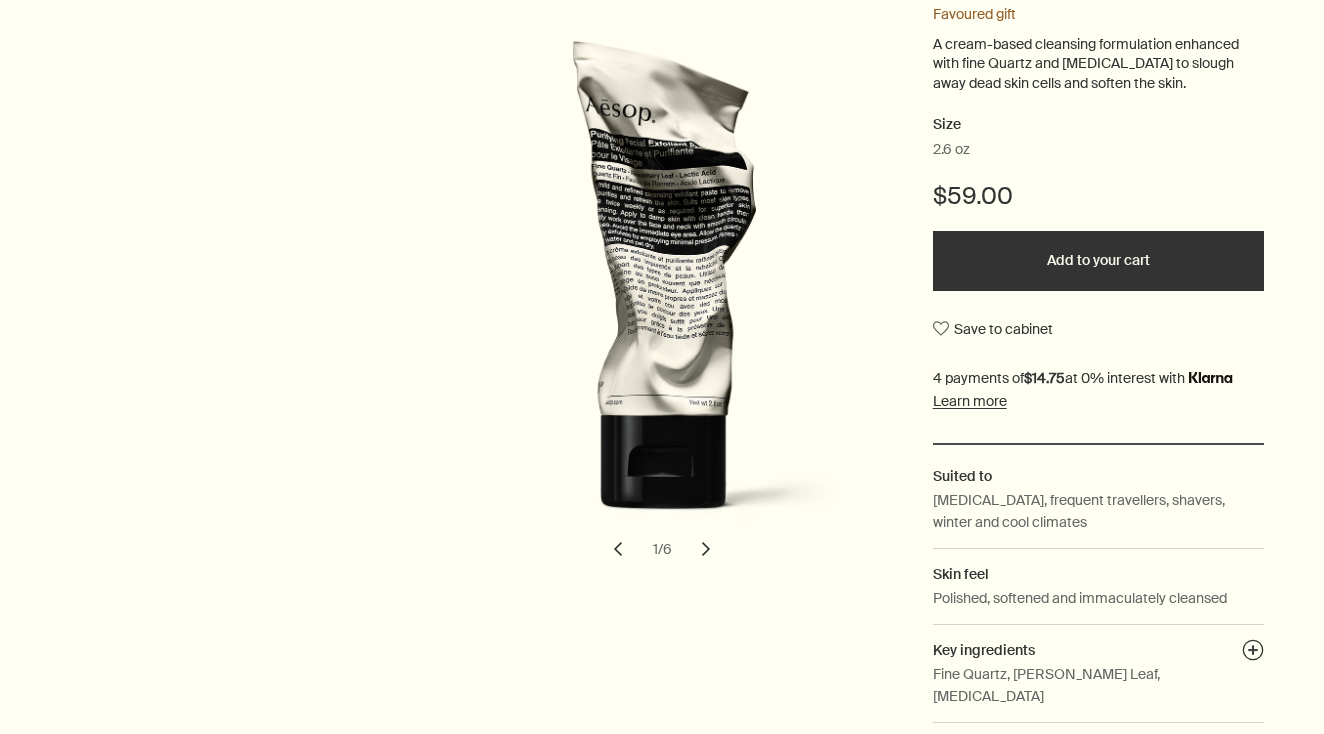 click on "Add to your cart" at bounding box center [1098, 261] 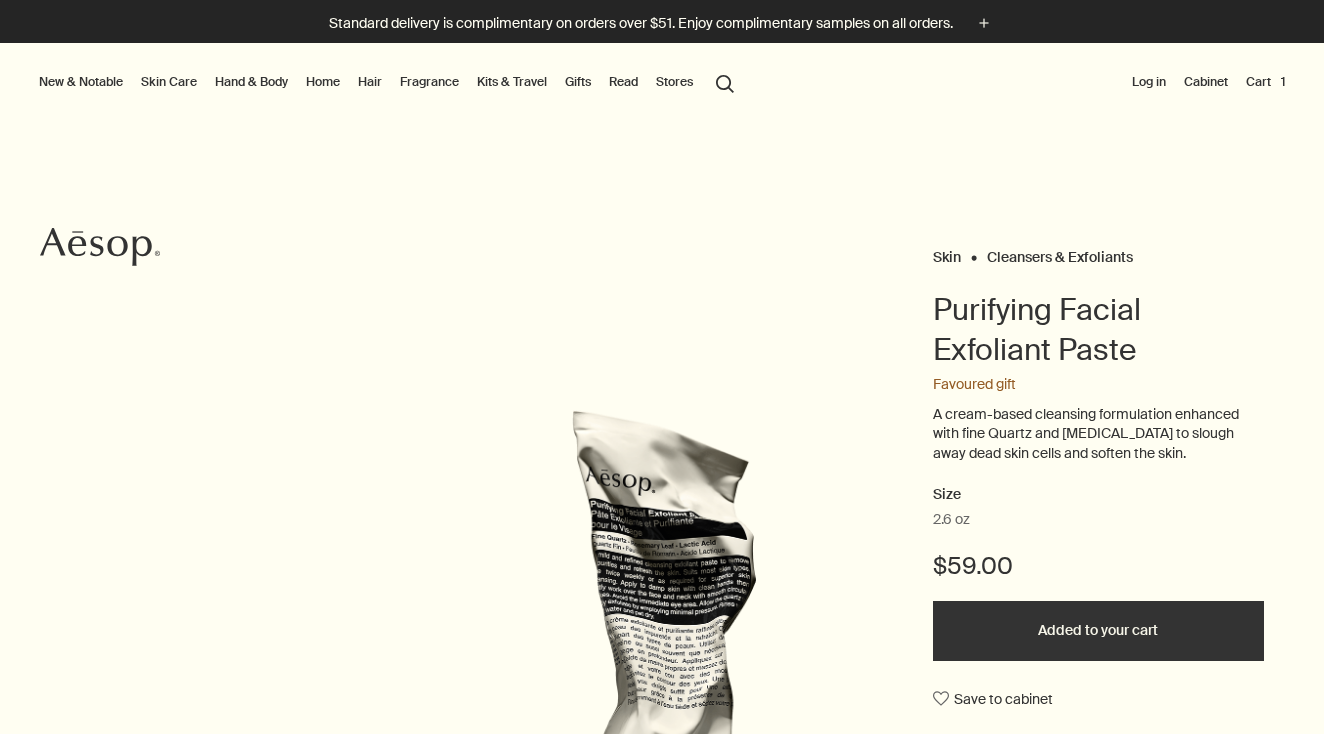 scroll, scrollTop: 0, scrollLeft: 0, axis: both 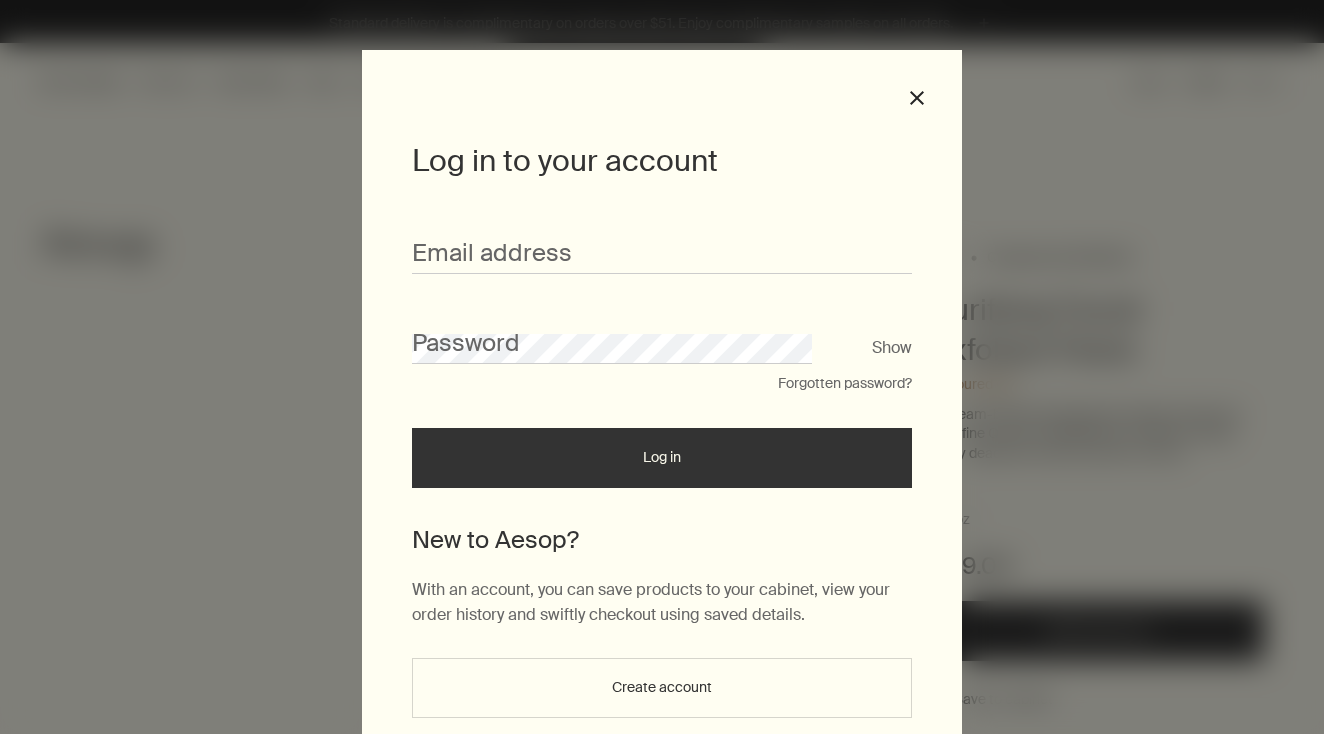 click on "Create account" at bounding box center (662, 688) 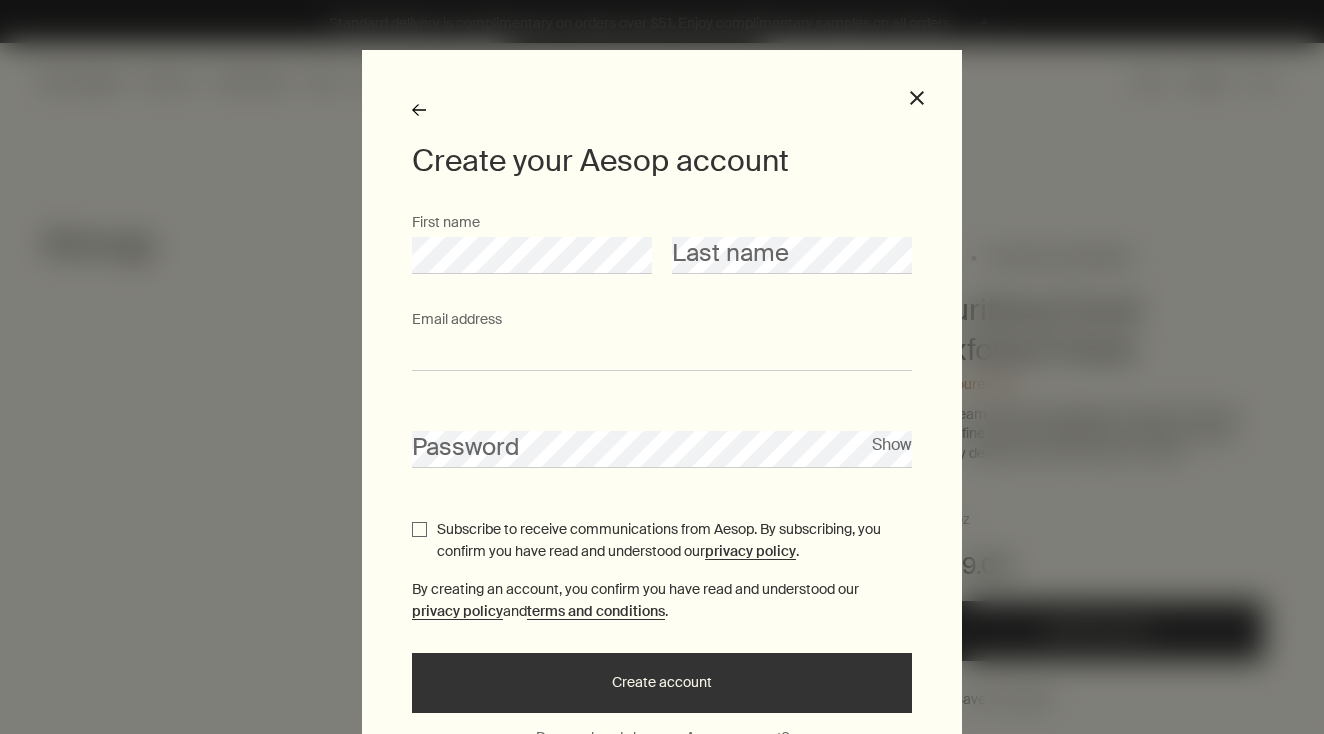 type on "**********" 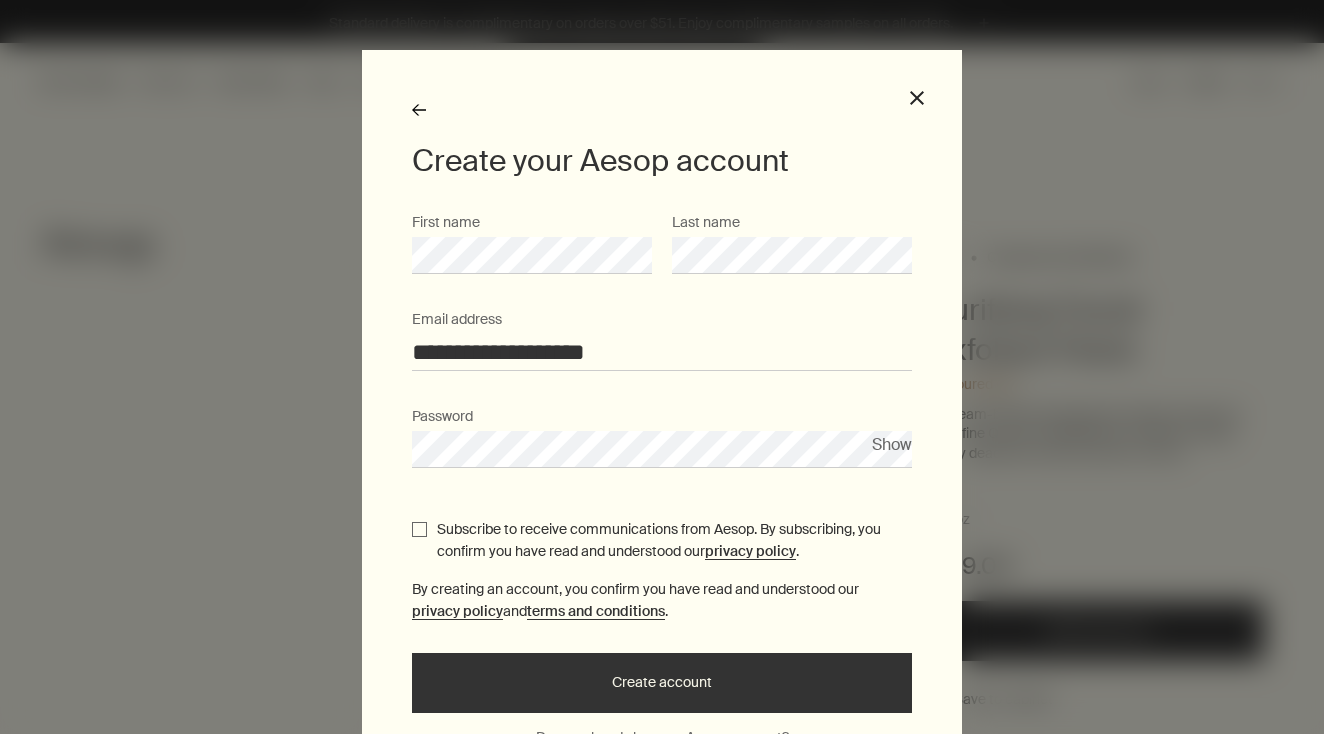 click on "Create account" at bounding box center (662, 683) 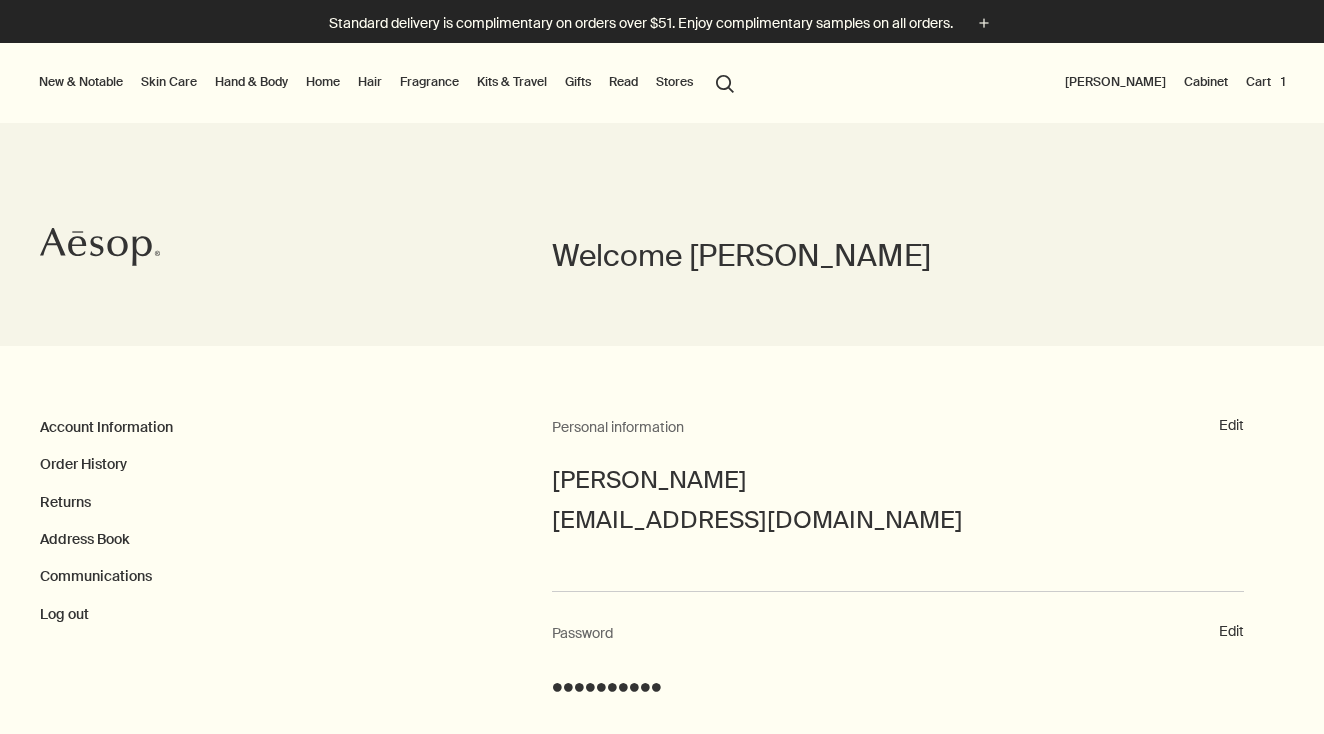 scroll, scrollTop: 0, scrollLeft: 0, axis: both 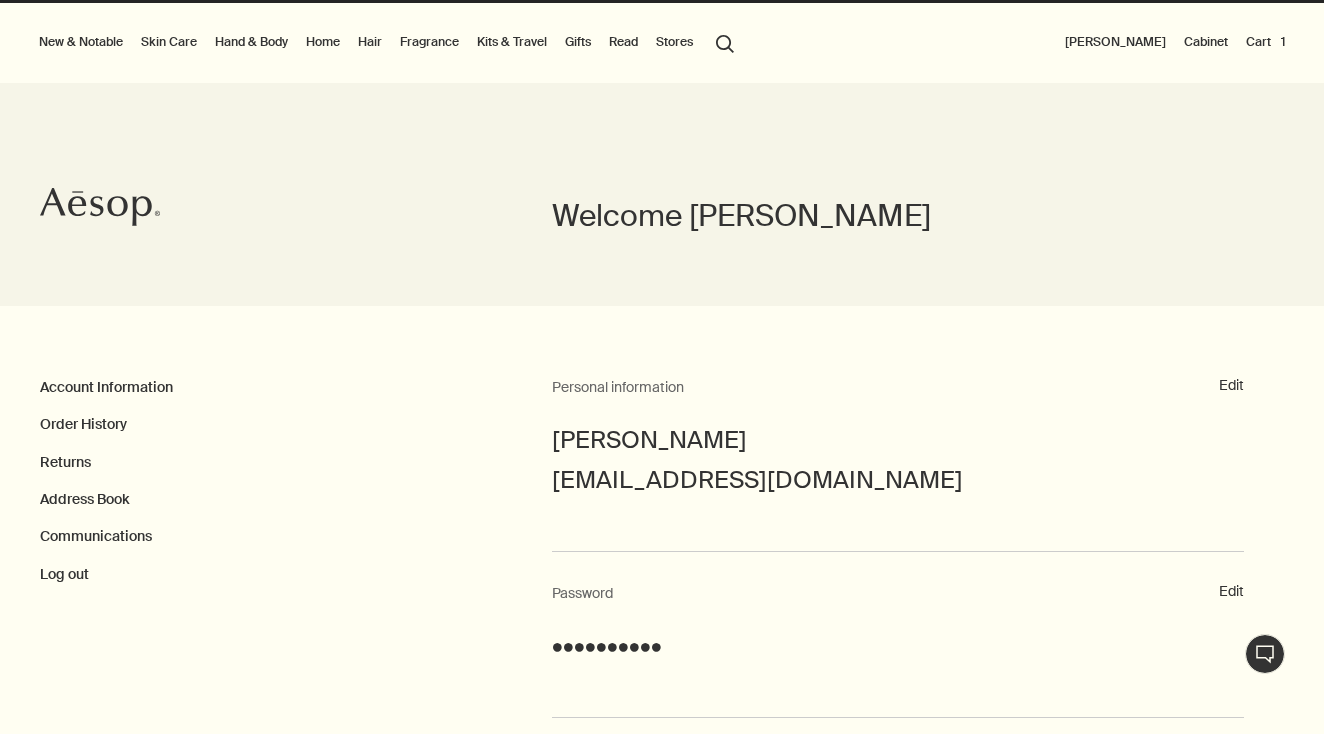 click on "Cart 1" at bounding box center [1265, 42] 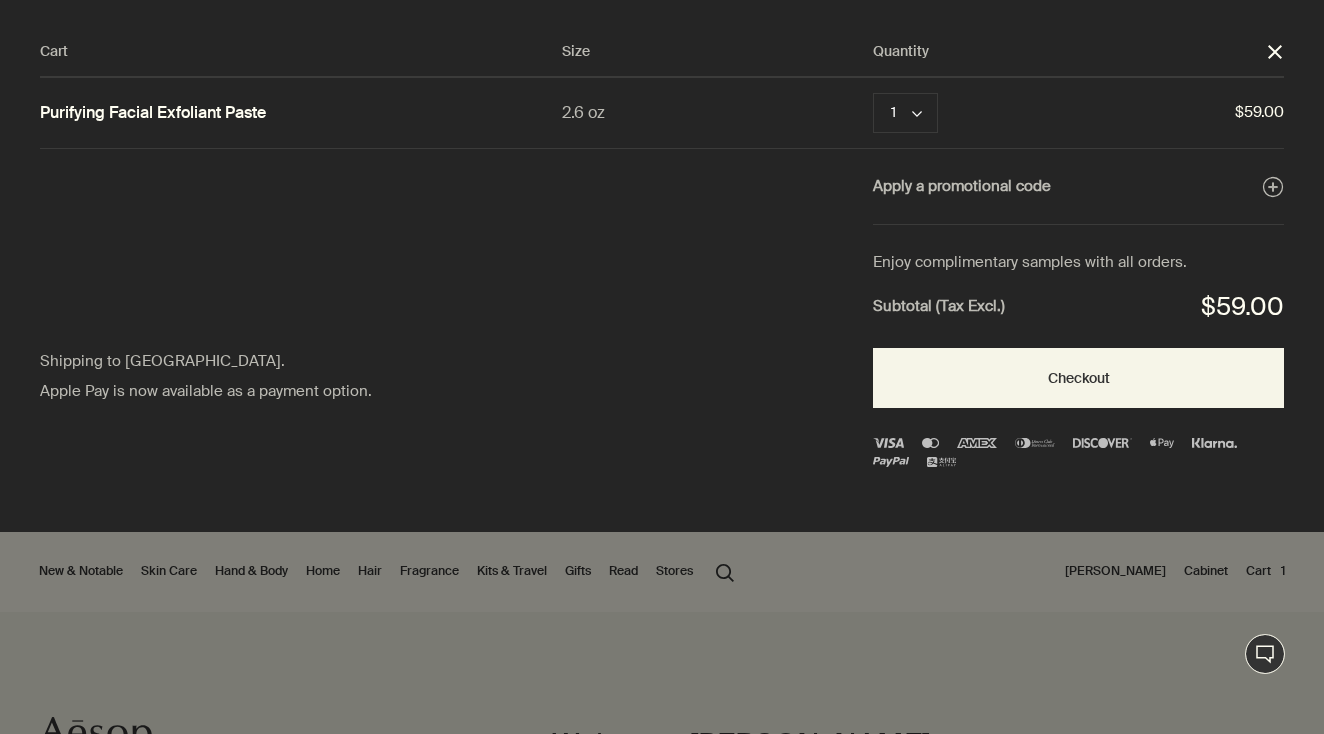 scroll, scrollTop: 0, scrollLeft: 0, axis: both 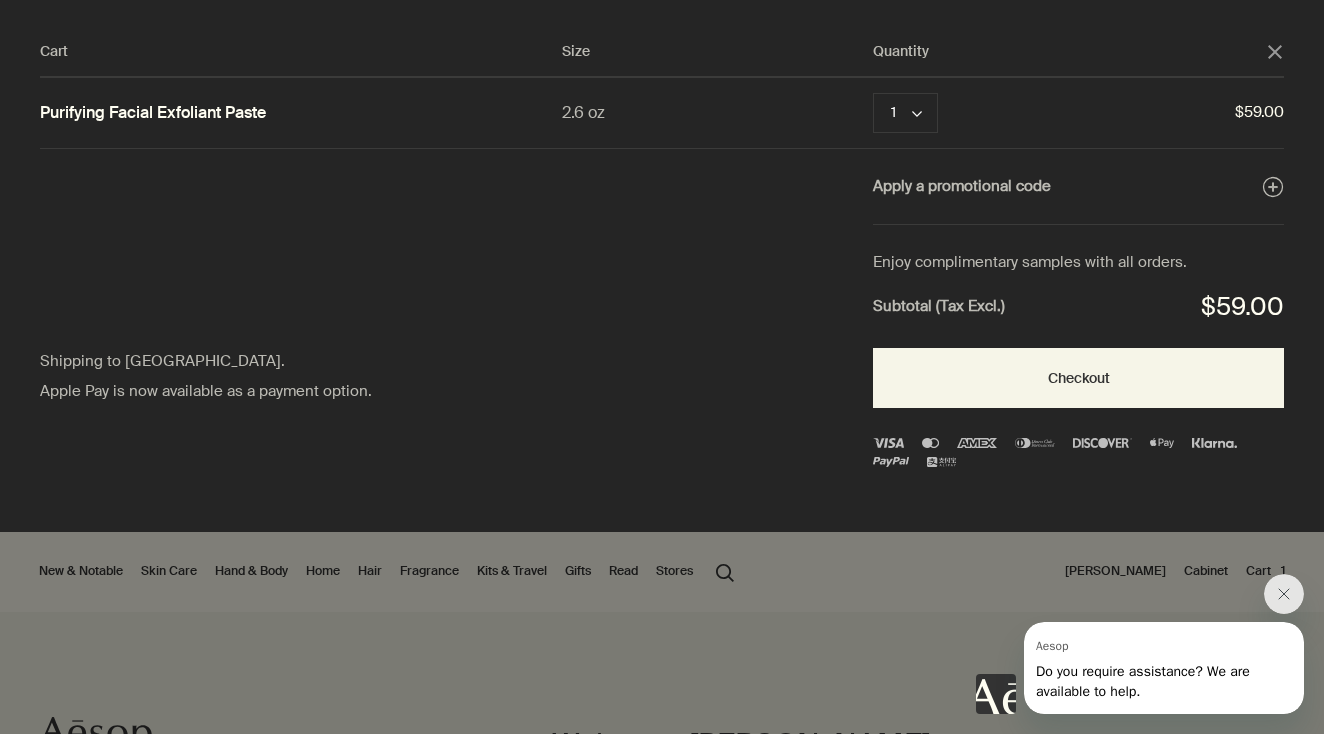 click on "Do you require assistance? We are available to help." at bounding box center [1143, 681] 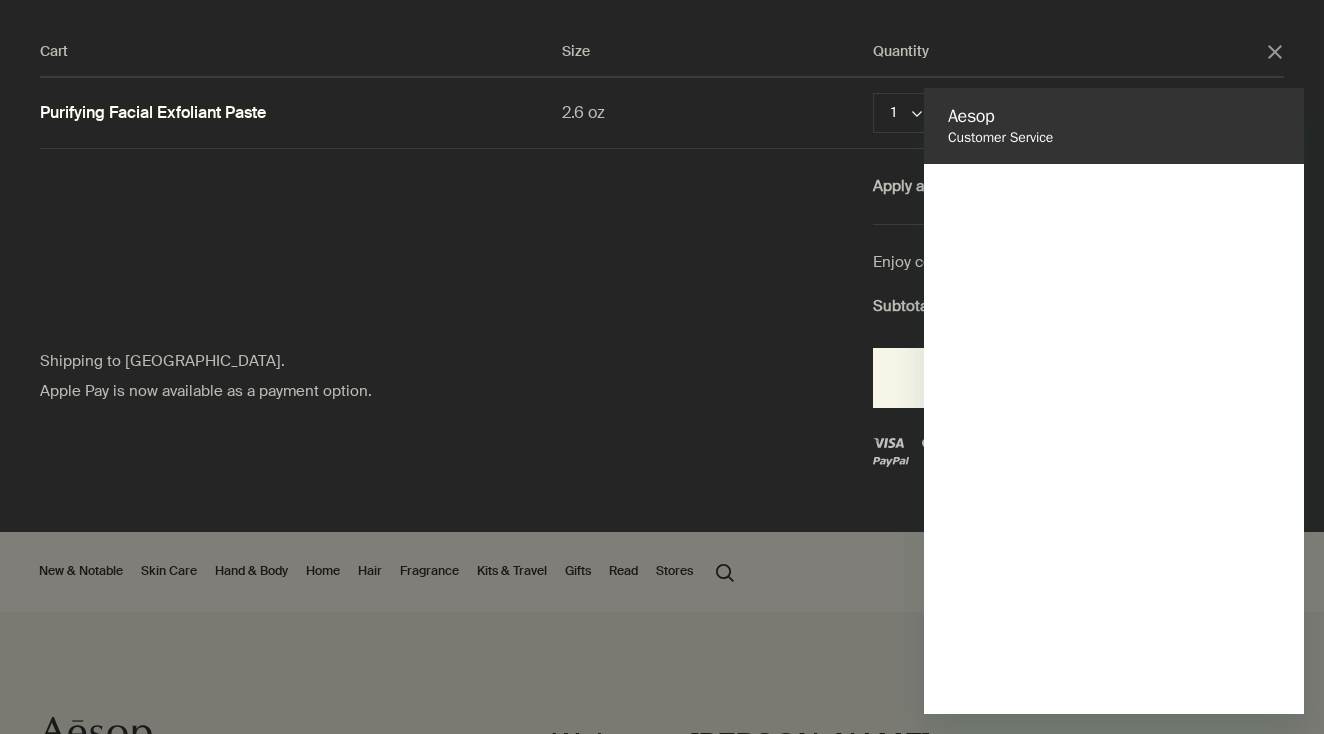 scroll, scrollTop: 0, scrollLeft: 0, axis: both 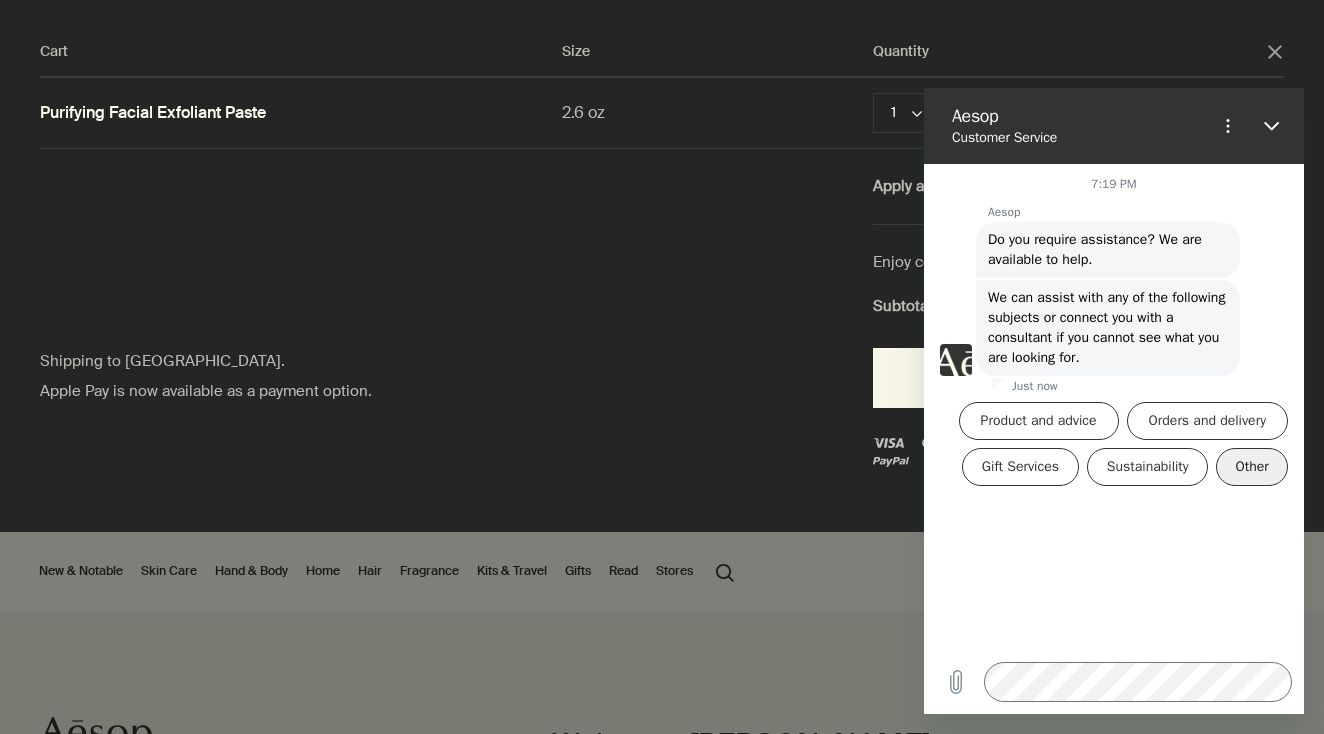 click on "Other" at bounding box center (1252, 467) 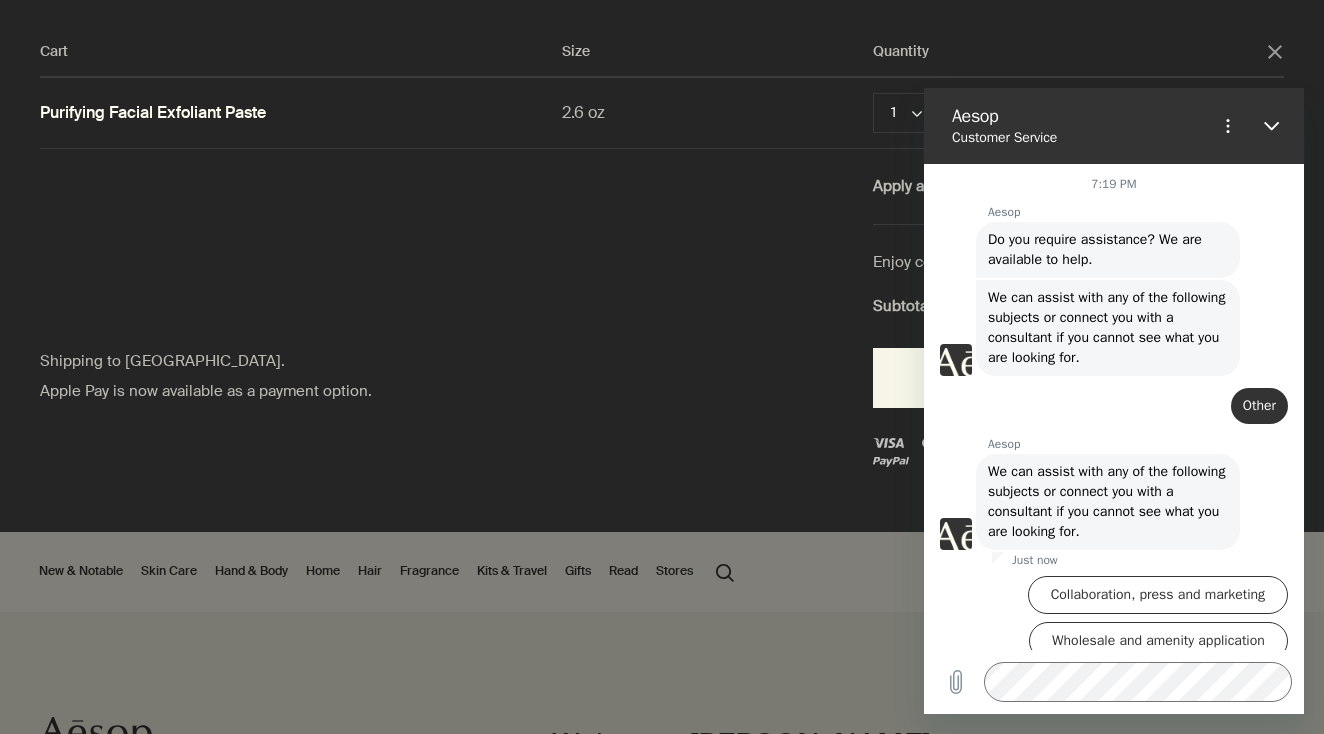 scroll, scrollTop: 153, scrollLeft: 0, axis: vertical 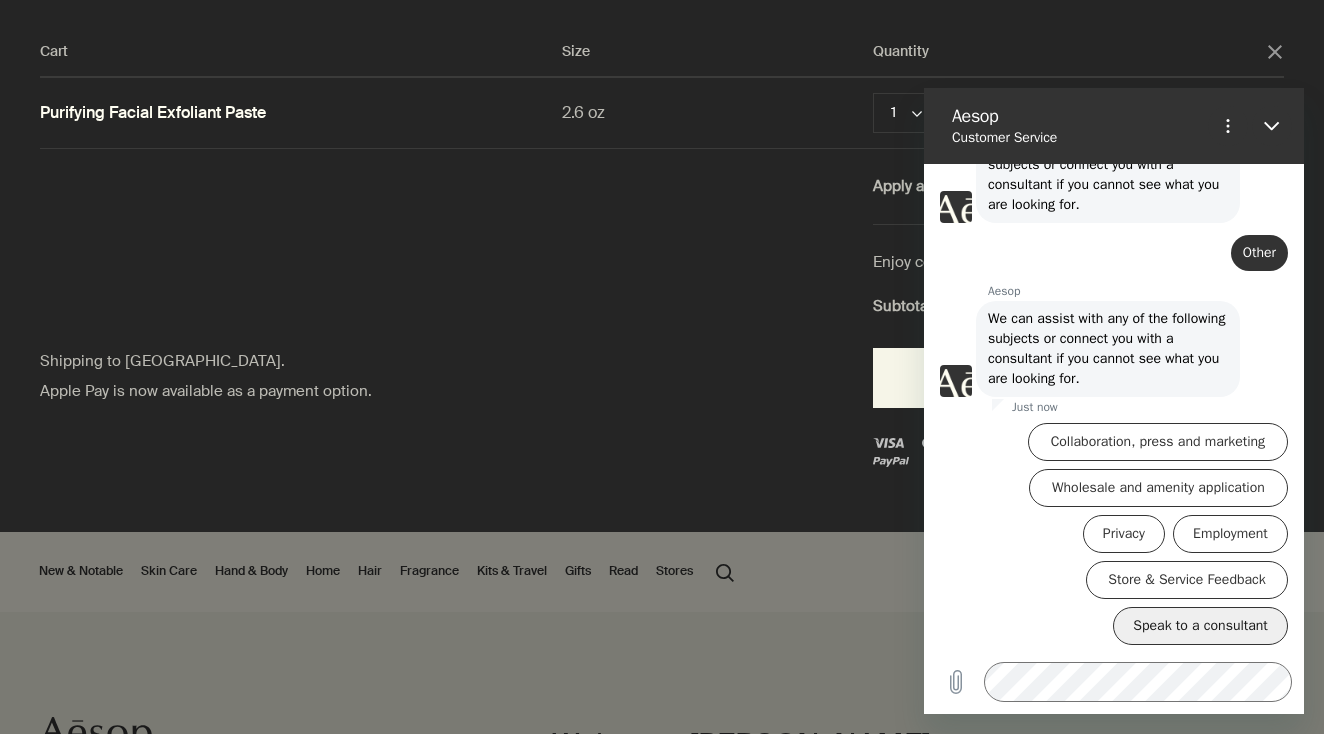 click on "Speak to a consultant" at bounding box center [1200, 626] 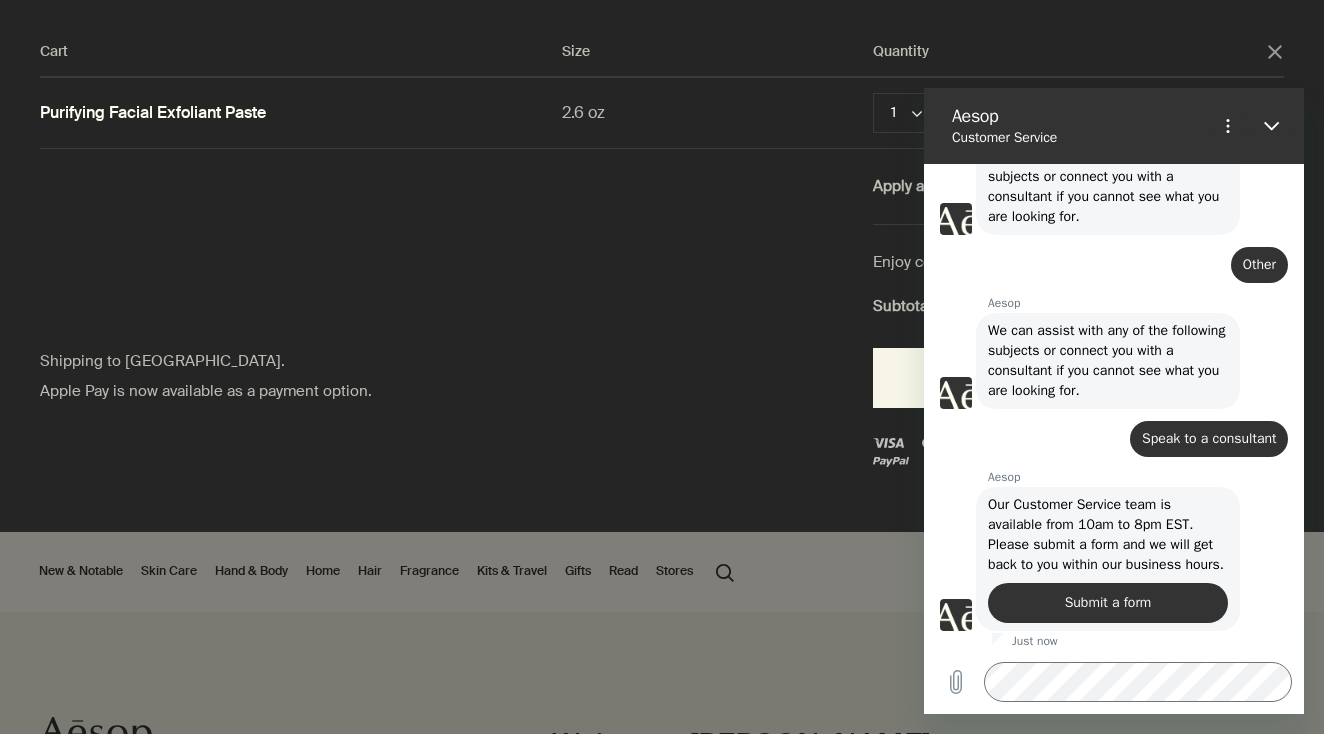 scroll, scrollTop: 165, scrollLeft: 0, axis: vertical 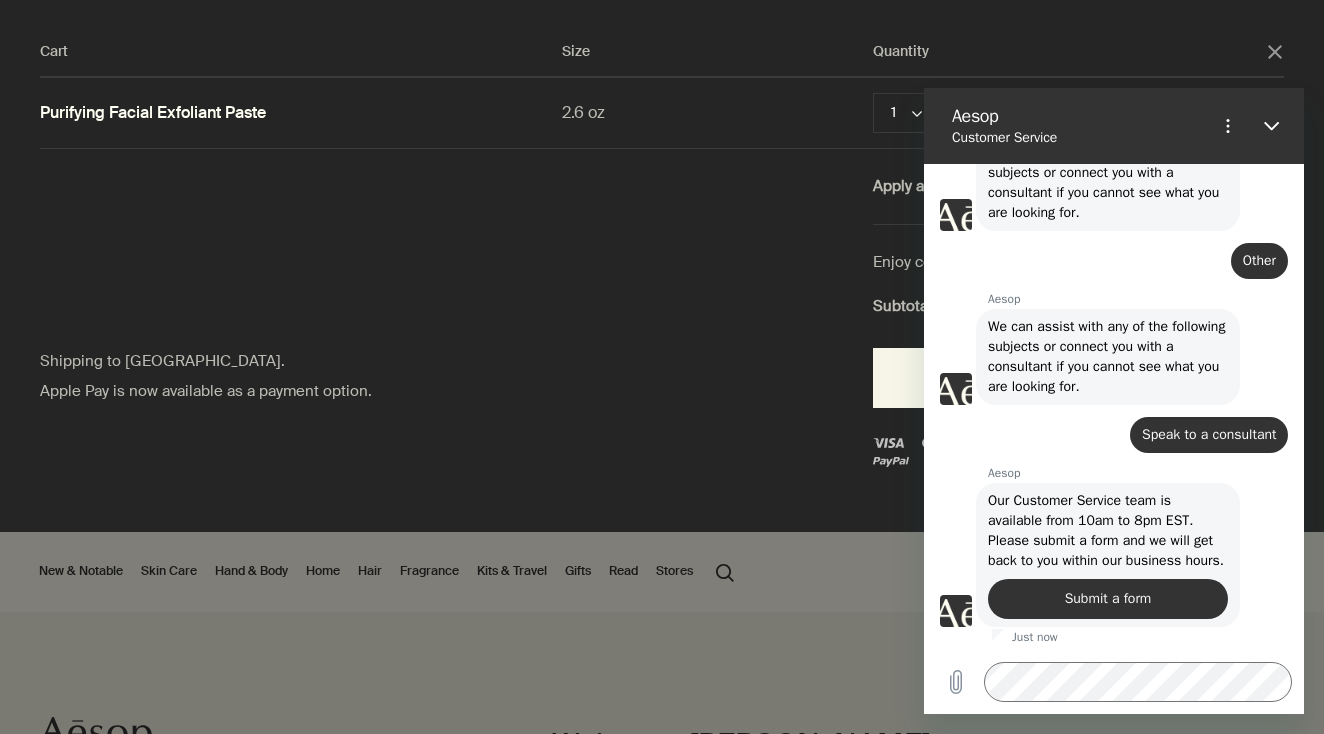 click at bounding box center [662, 367] 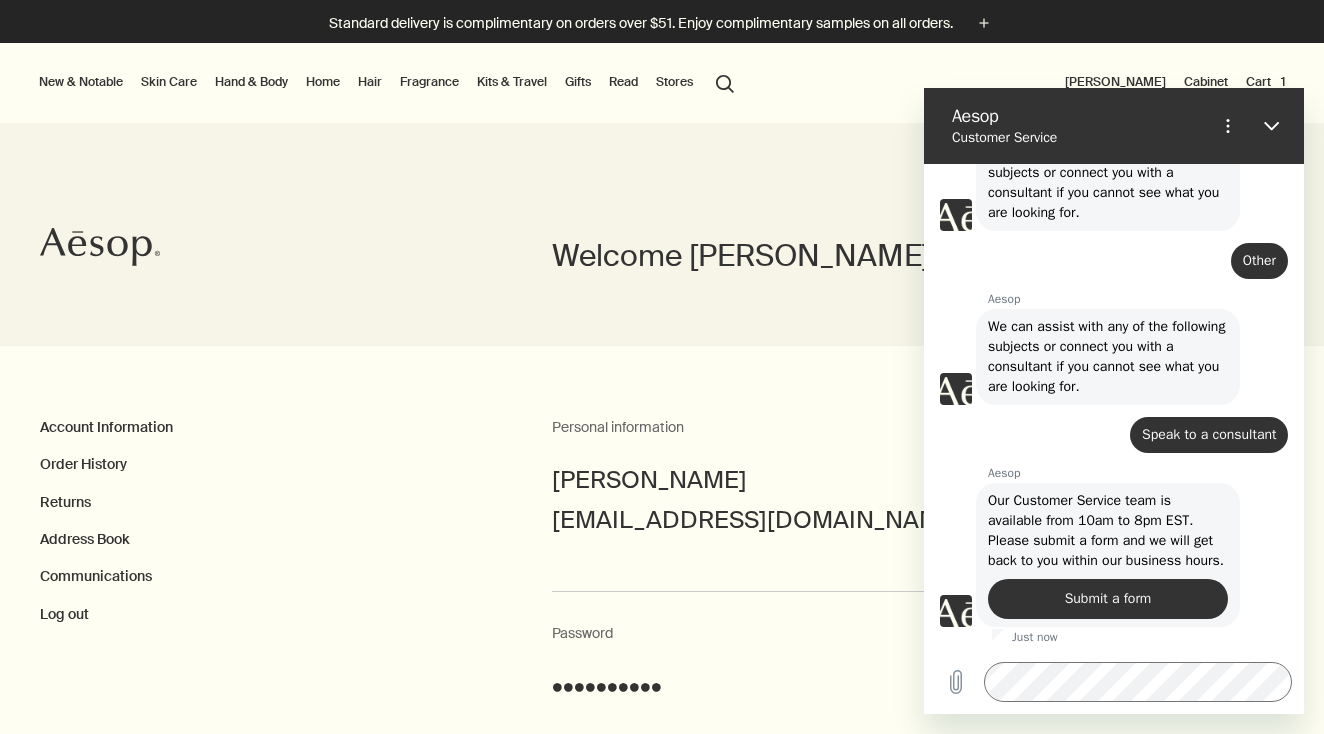 scroll, scrollTop: 40, scrollLeft: 0, axis: vertical 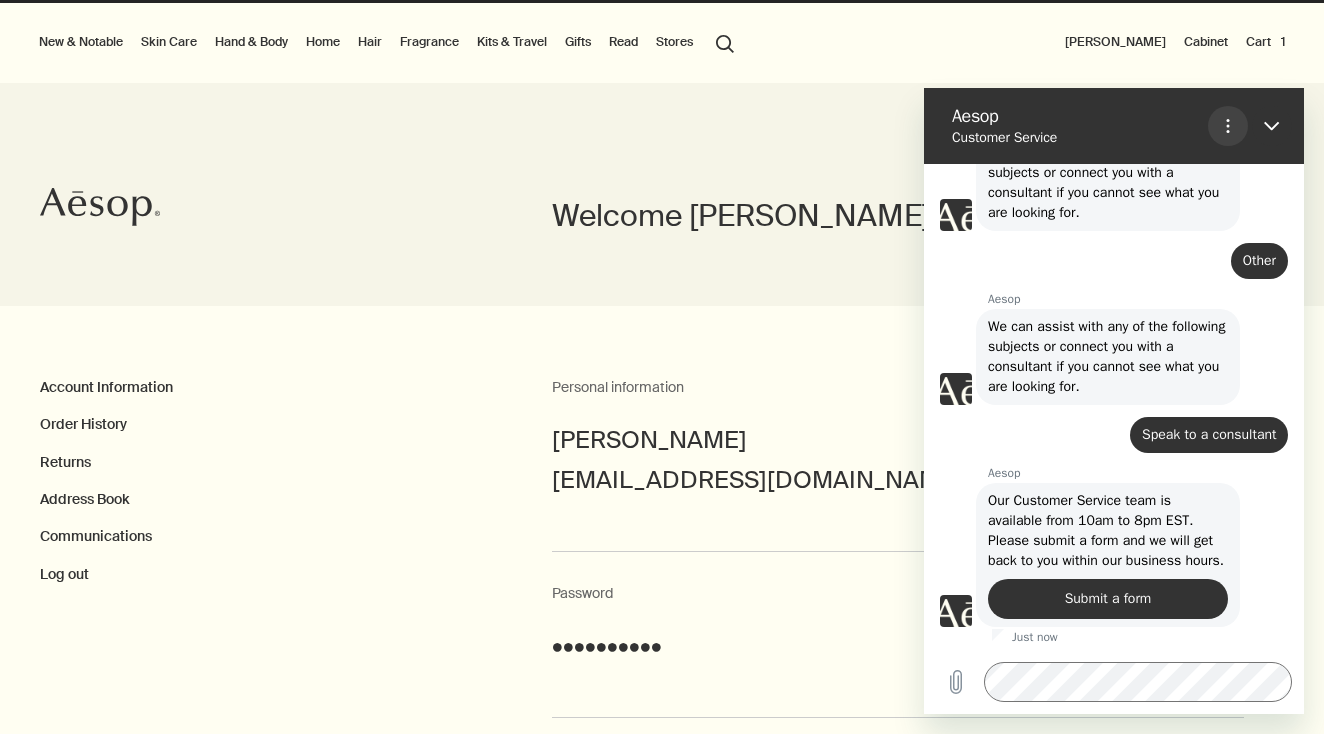 click 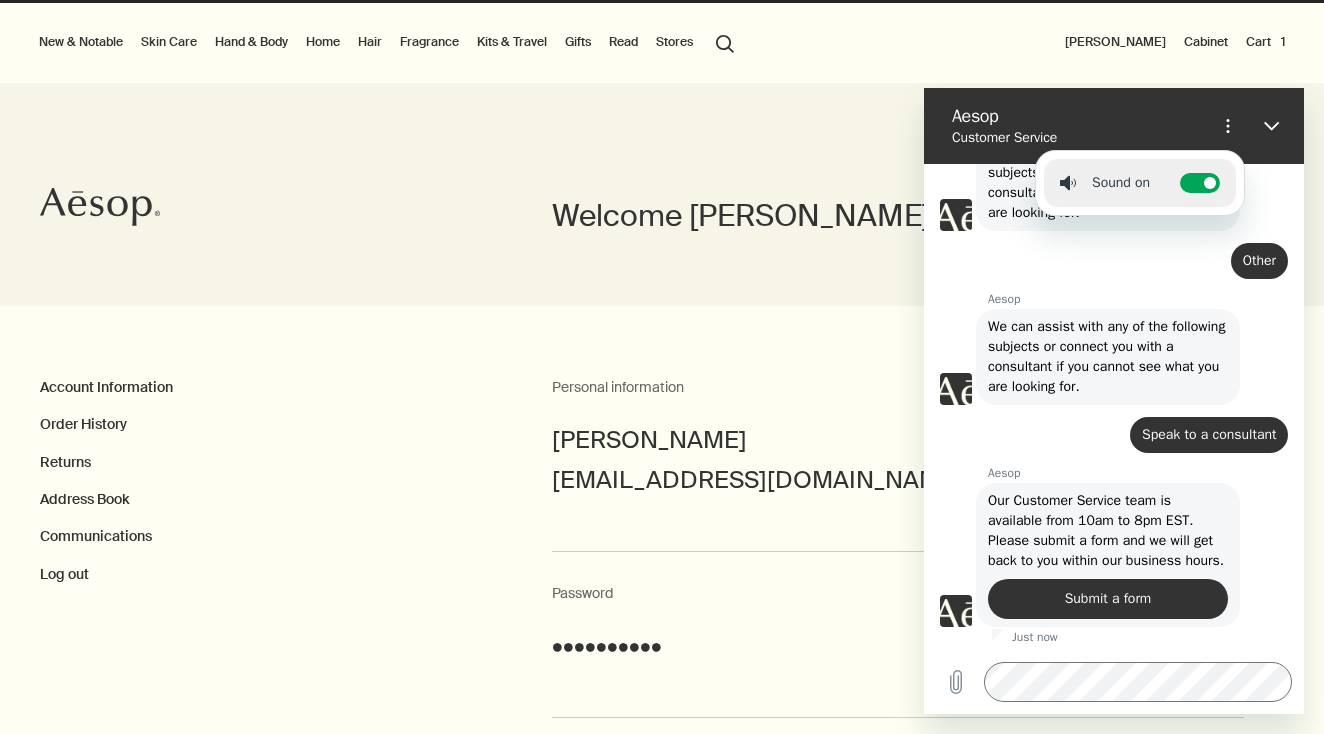 click on "Welcome Grace Pena  Account Information Order History Returns Address Book Communications Log out chevron Account Information Order History Returns Address Book Communications Log out Edit Personal information  Grace Pena  coolgpena@yahoo.com Edit Password •••••••••• Edit Describe your skin" at bounding box center [662, 504] 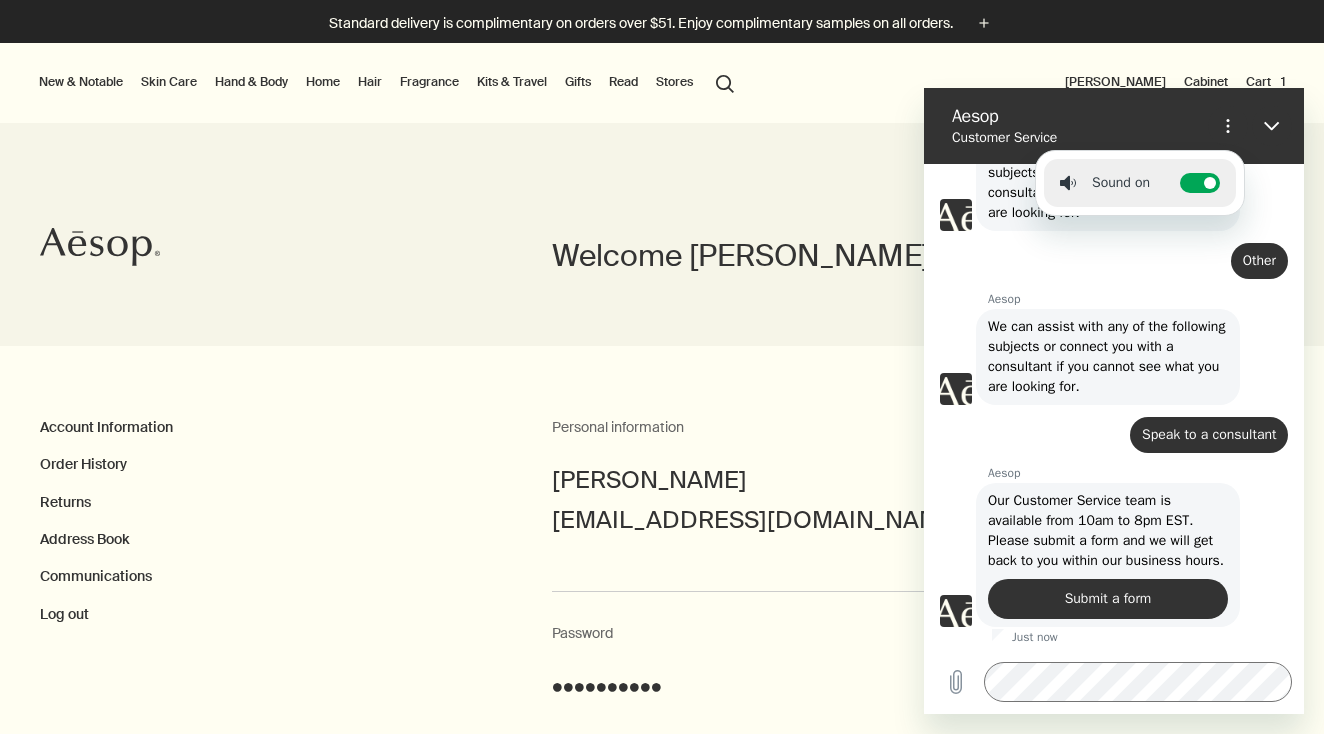 scroll, scrollTop: 0, scrollLeft: 0, axis: both 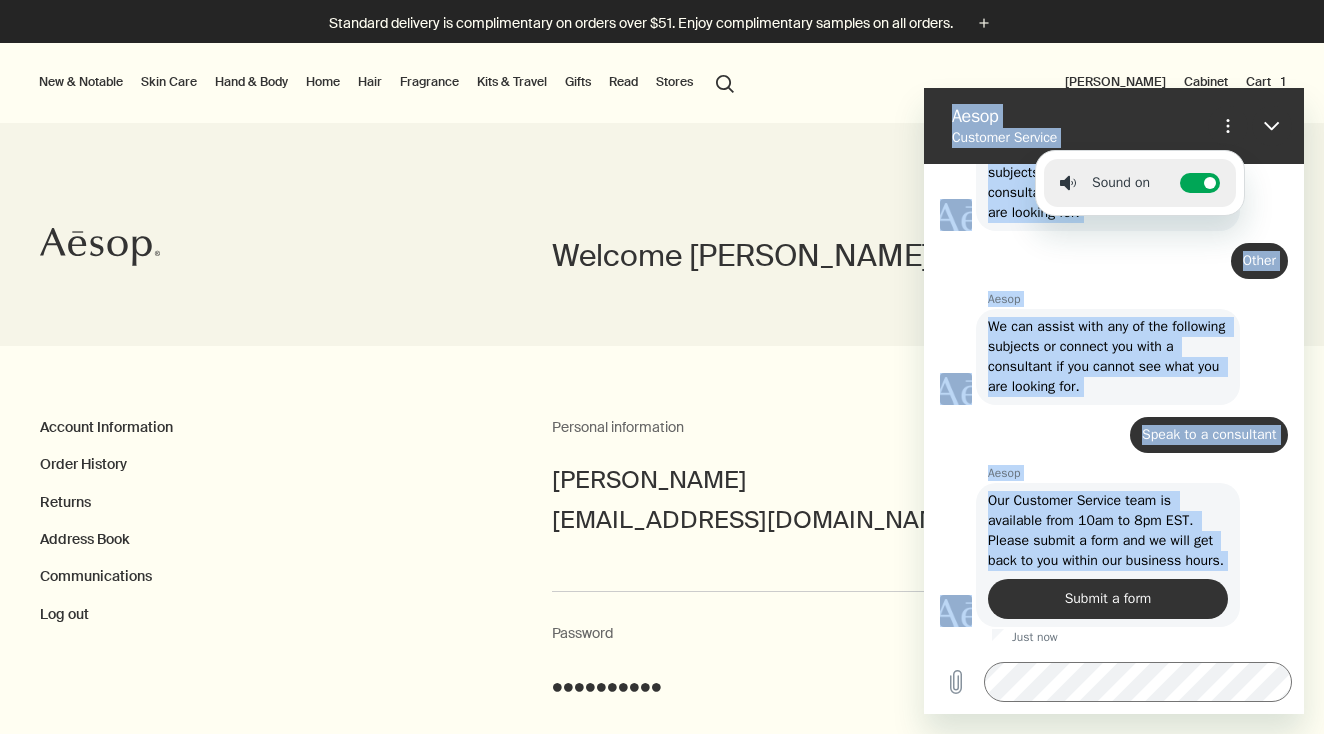 click on "Aesop Customer Service Sound on Toggle sound notifications 7:19 PM Aesop Aesop says:  Do you require assistance? We are available to help. Aesop says:  We can assist with any of the following subjects or connect you with a consultant if you cannot see what you are looking for. Just now  says:  Other Sent  · Just now Aesop Aesop says:  We can assist with any of the following subjects or connect you with a consultant if you cannot see what you are looking for. Just now  says:  Speak to a consultant Sent  · Just now Aesop Aesop says:  Our Customer Service team is available from 10am to 8pm EST. Please submit a form and we will get back to you within our business hours. Submit a form Just now Type a message" at bounding box center [1114, 401] 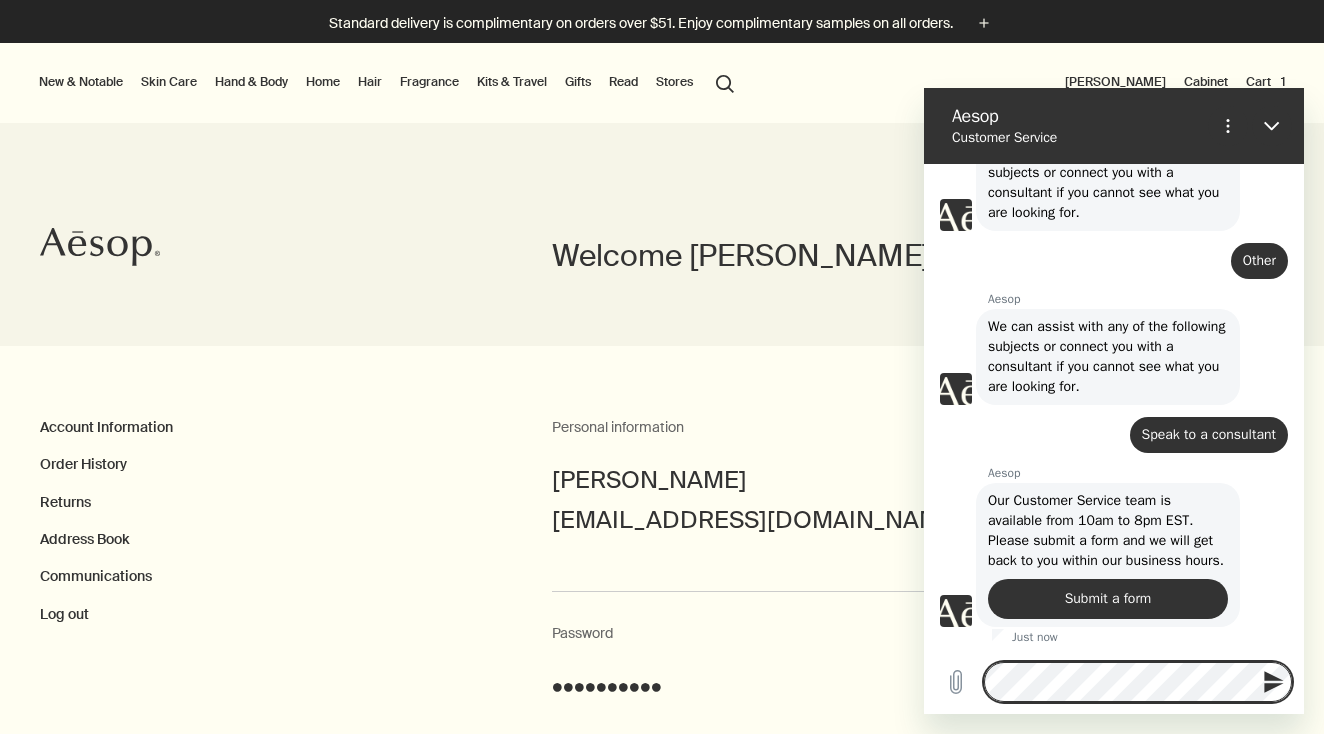 click 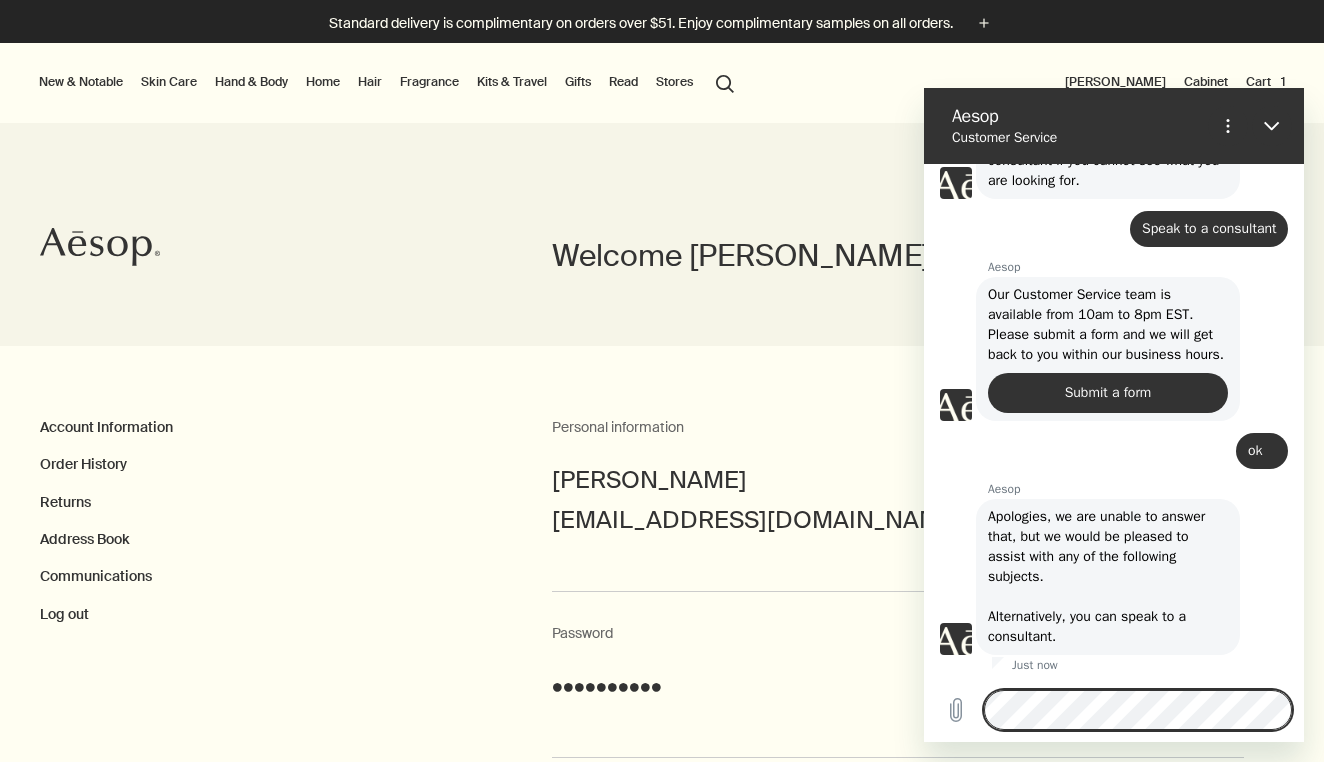 scroll, scrollTop: 371, scrollLeft: 0, axis: vertical 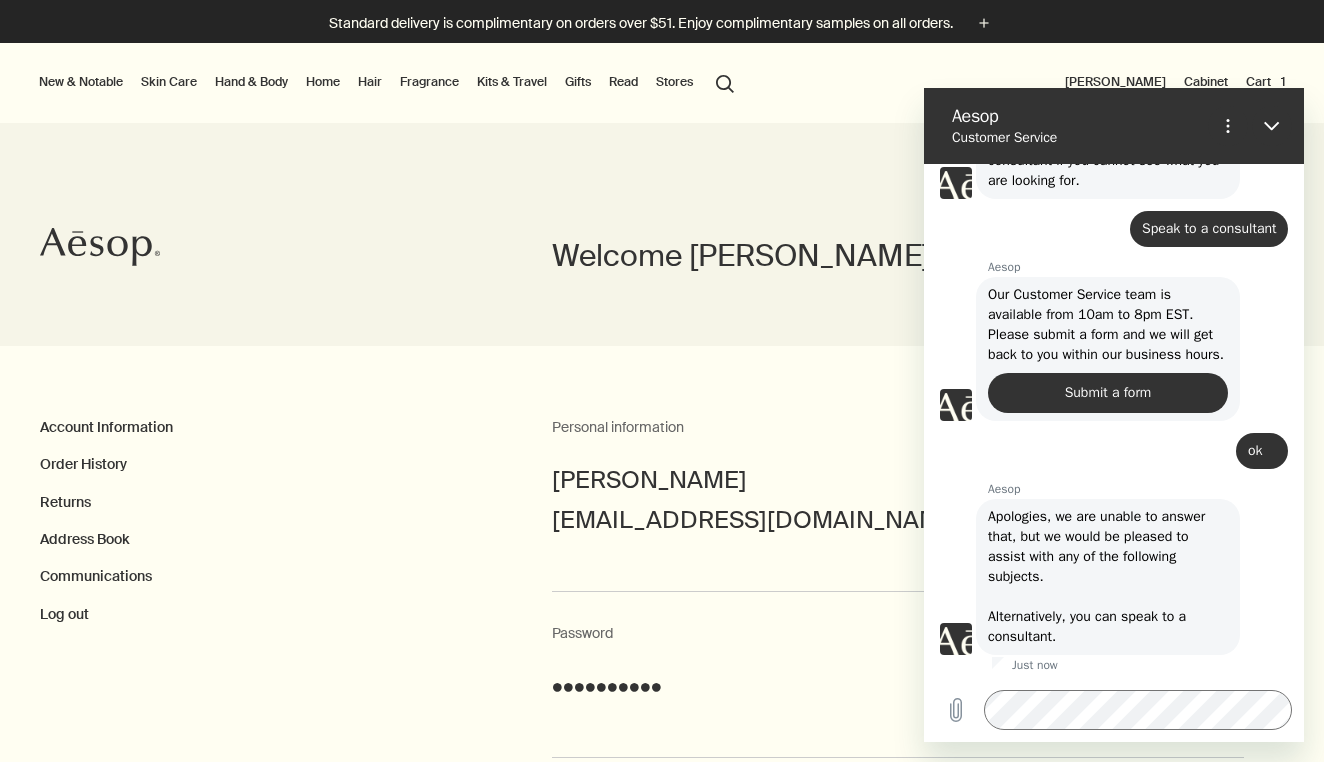 click on "Welcome Grace Pena" at bounding box center (662, 234) 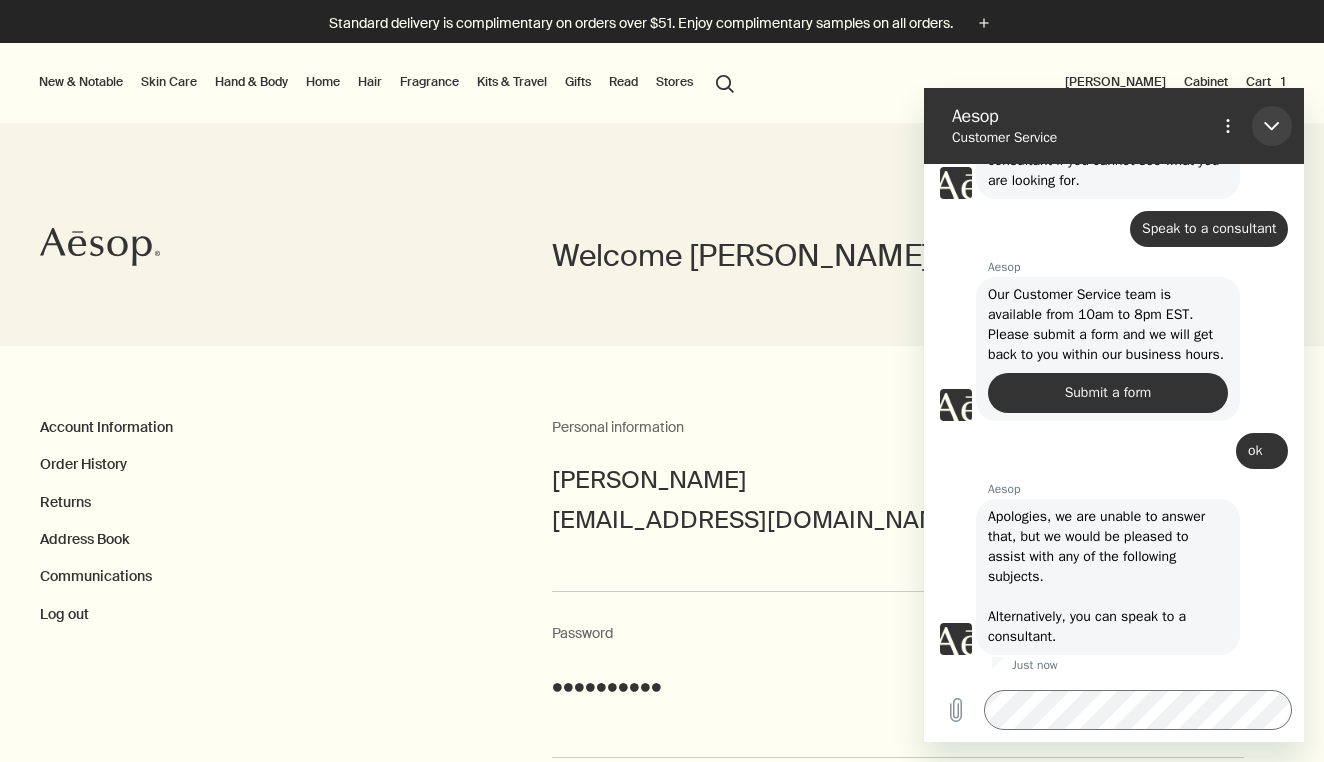 click 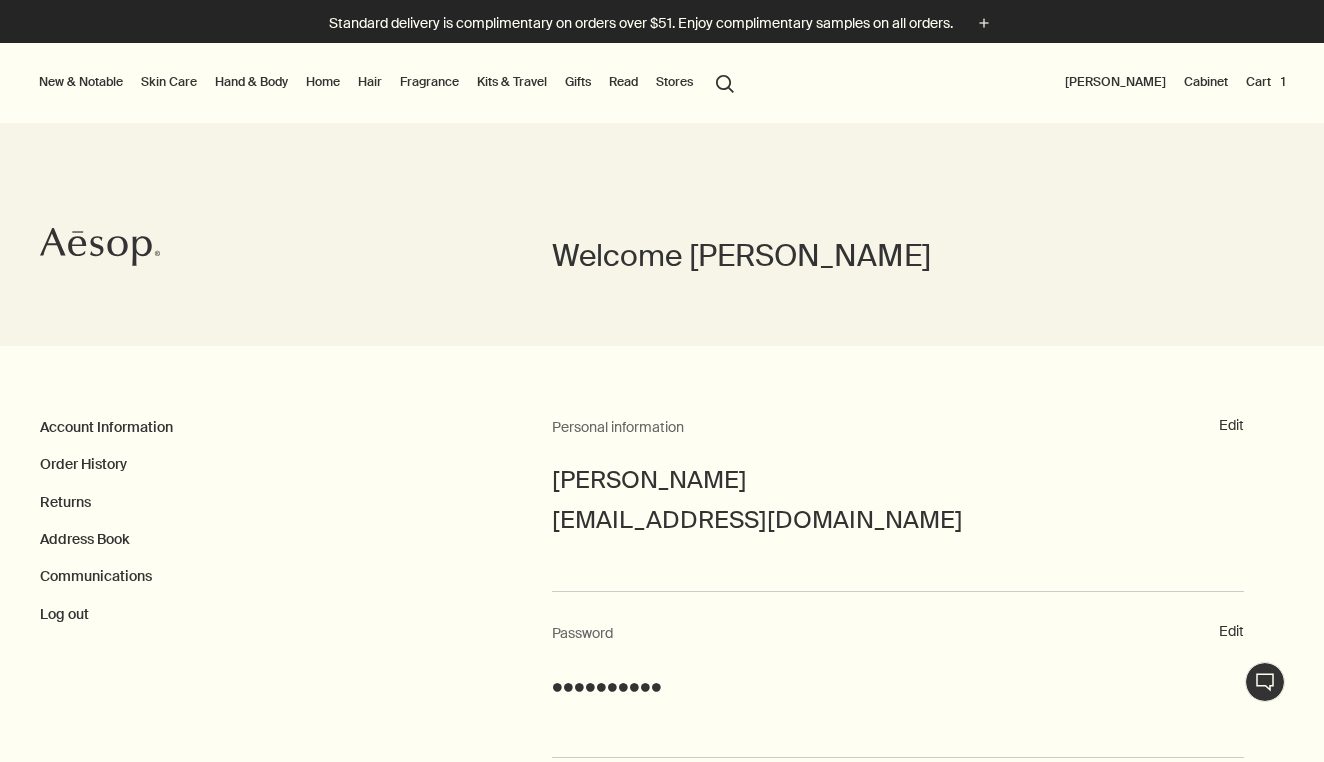 click on "Cart 1" at bounding box center (1265, 82) 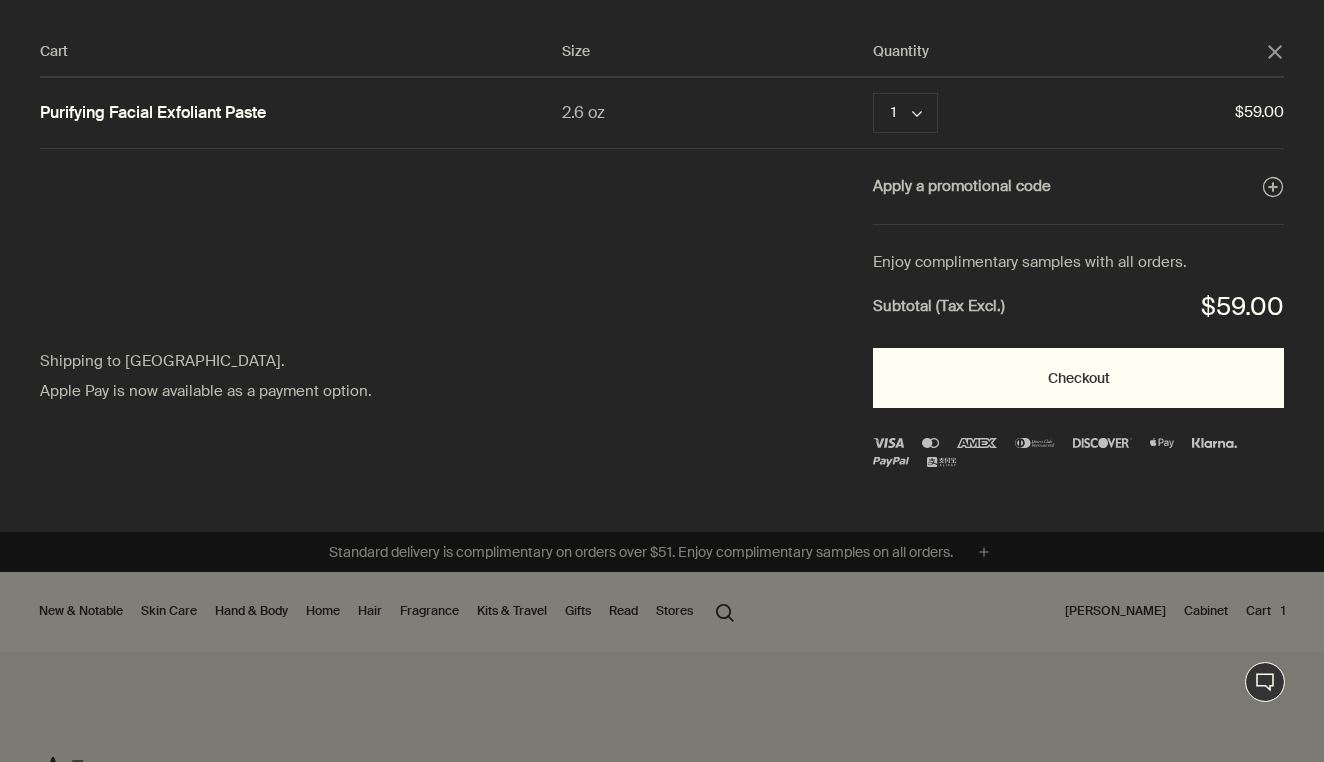click on "Checkout" at bounding box center (1078, 378) 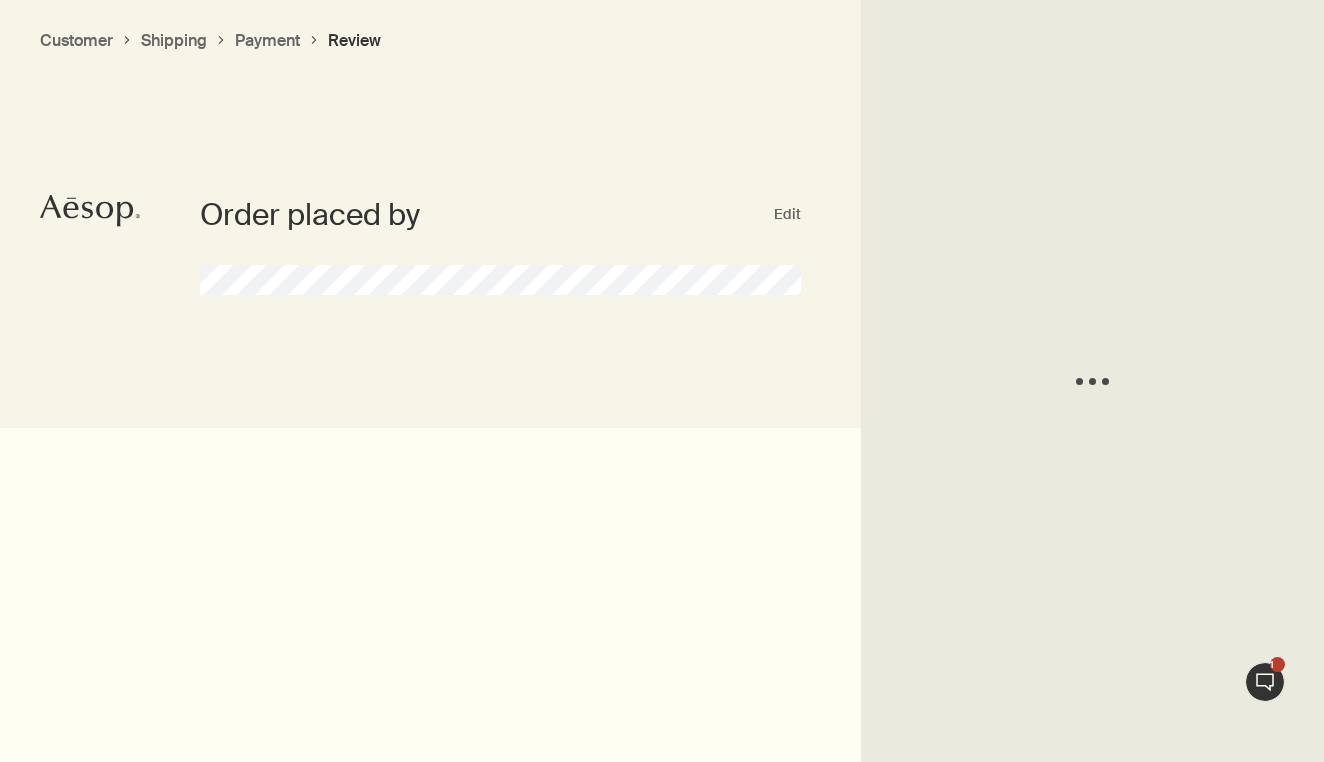 scroll, scrollTop: 0, scrollLeft: 0, axis: both 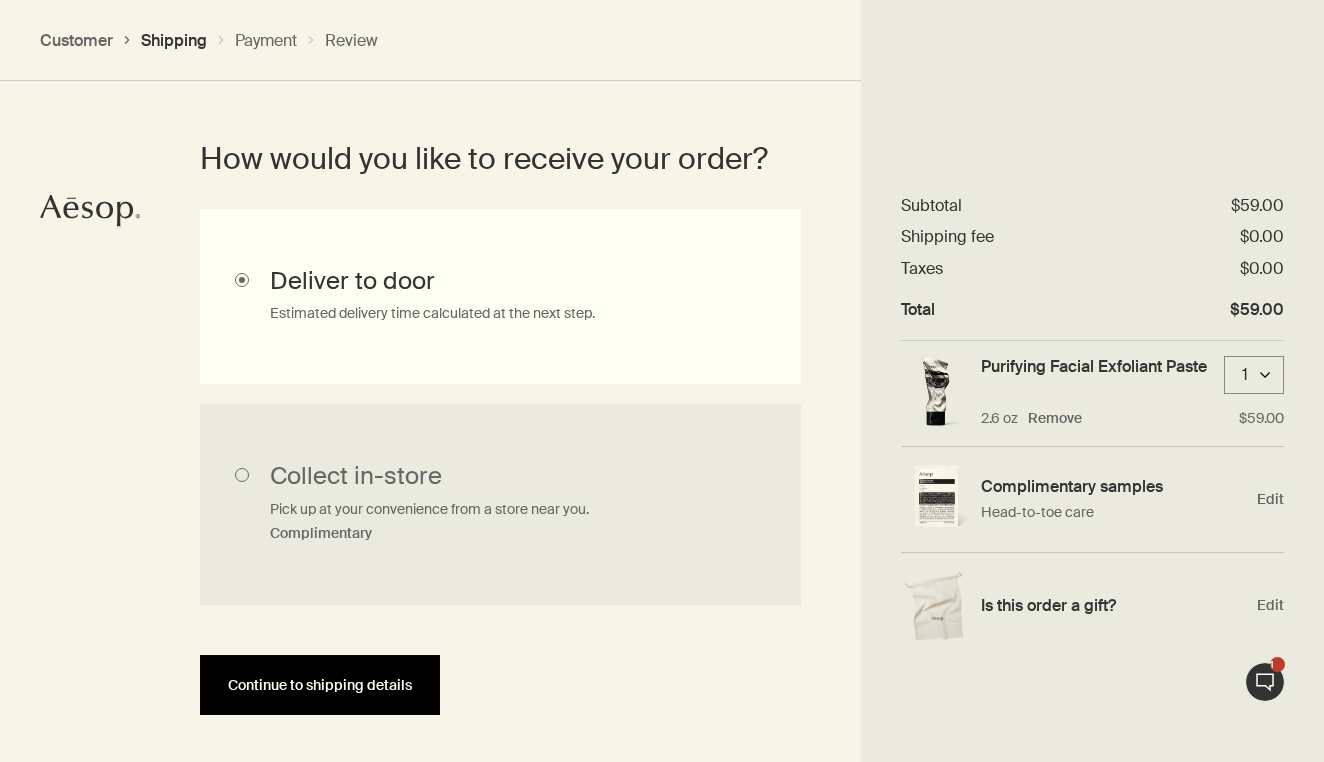 click on "Continue to shipping details" at bounding box center (320, 685) 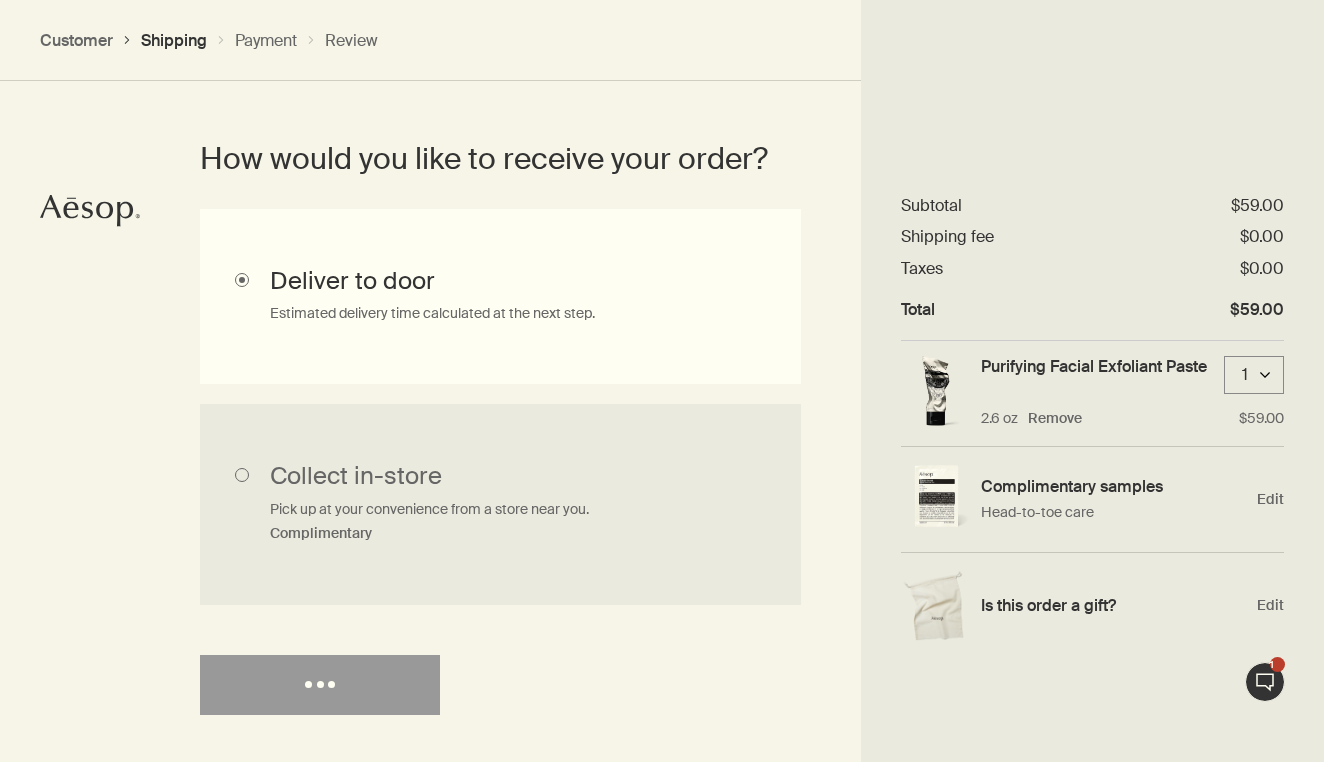 select on "US" 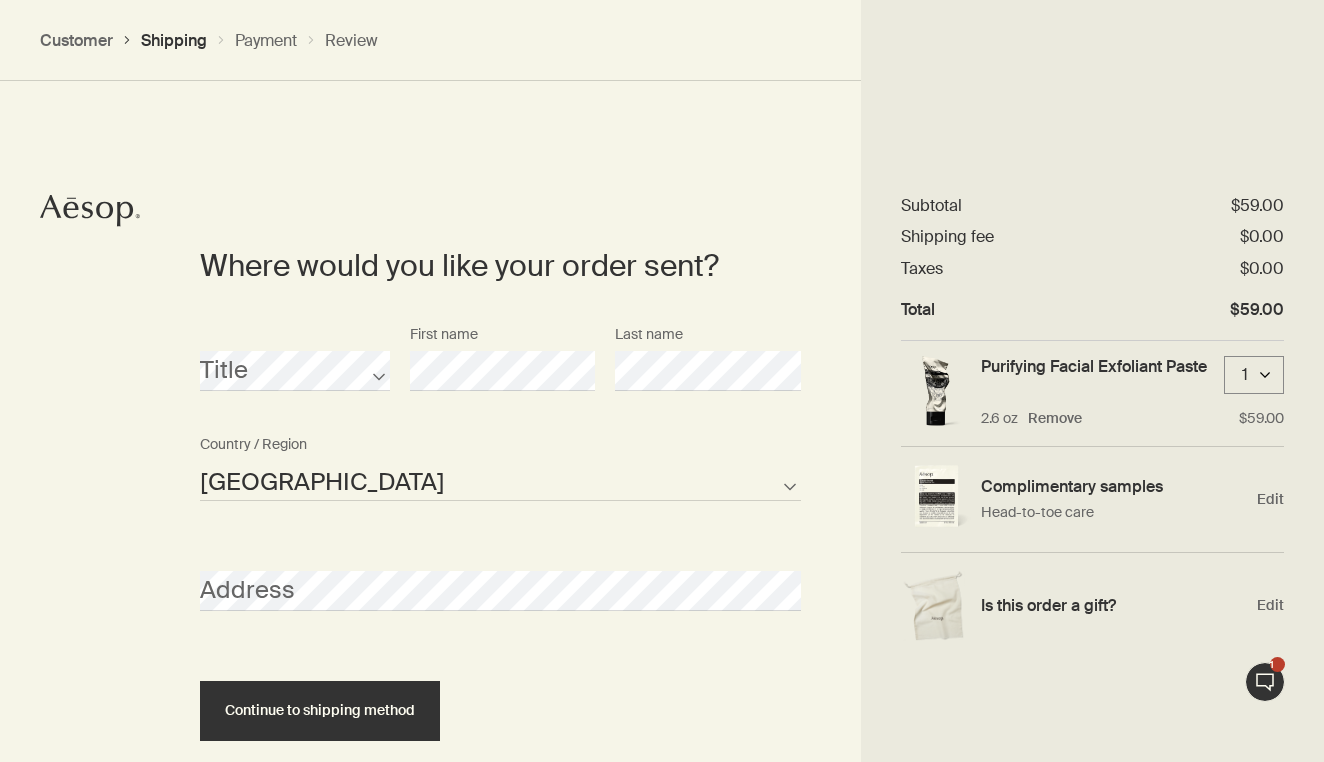 scroll, scrollTop: 863, scrollLeft: 0, axis: vertical 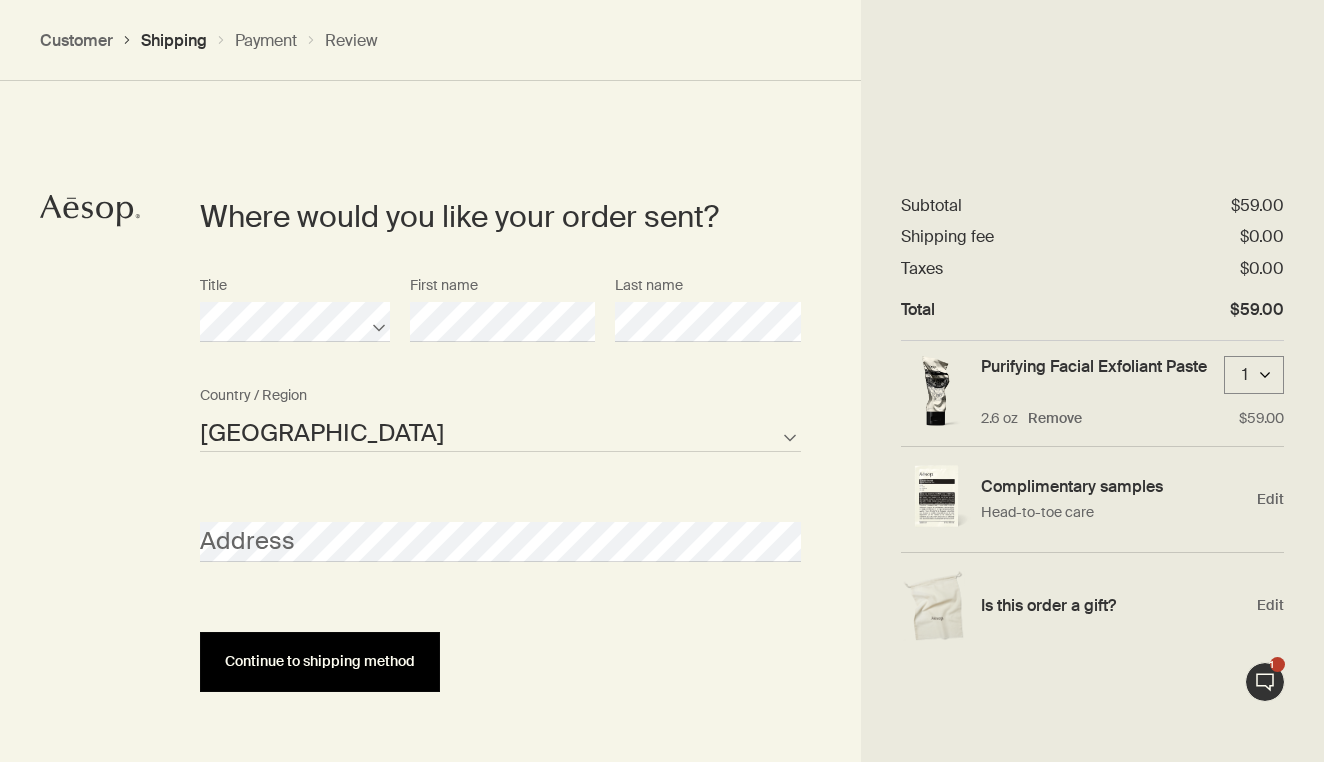 click on "Continue to shipping method" at bounding box center (320, 661) 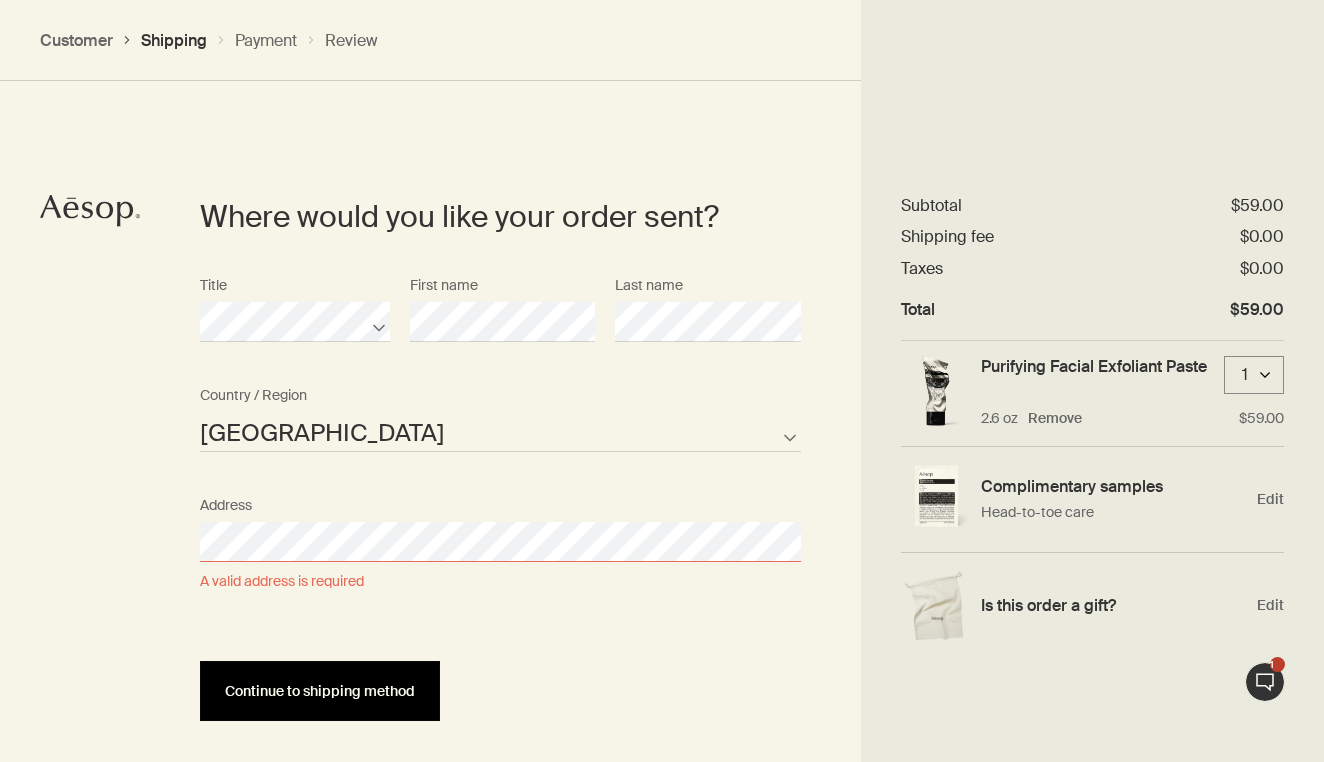 select on "US" 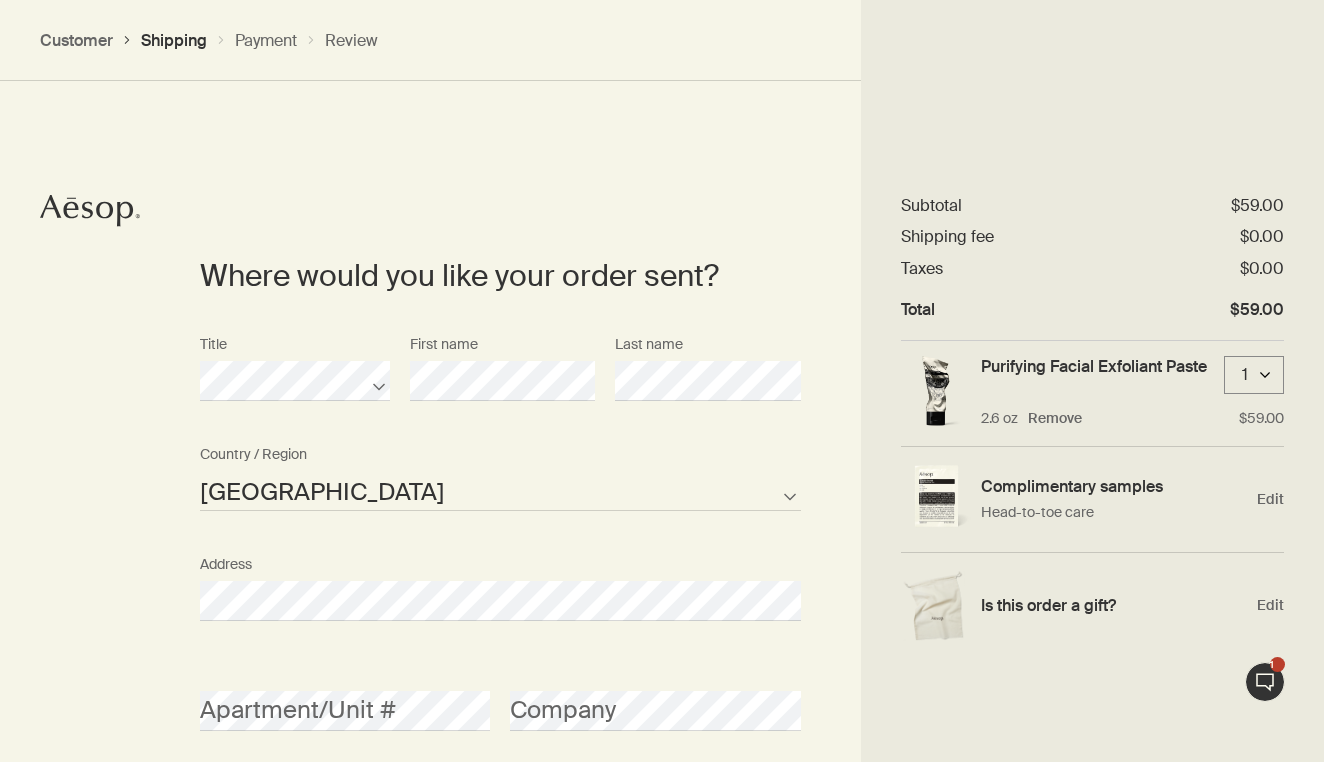 scroll, scrollTop: 798, scrollLeft: 0, axis: vertical 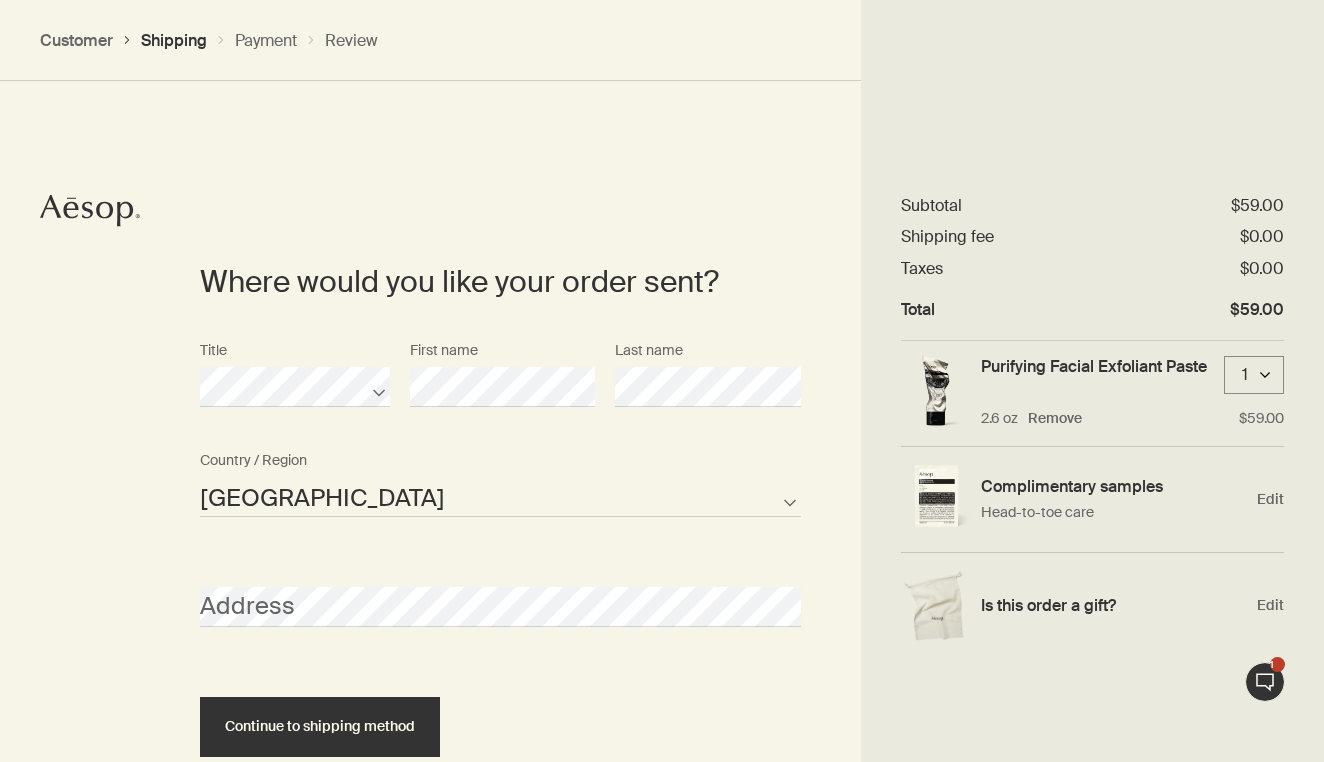 select on "US" 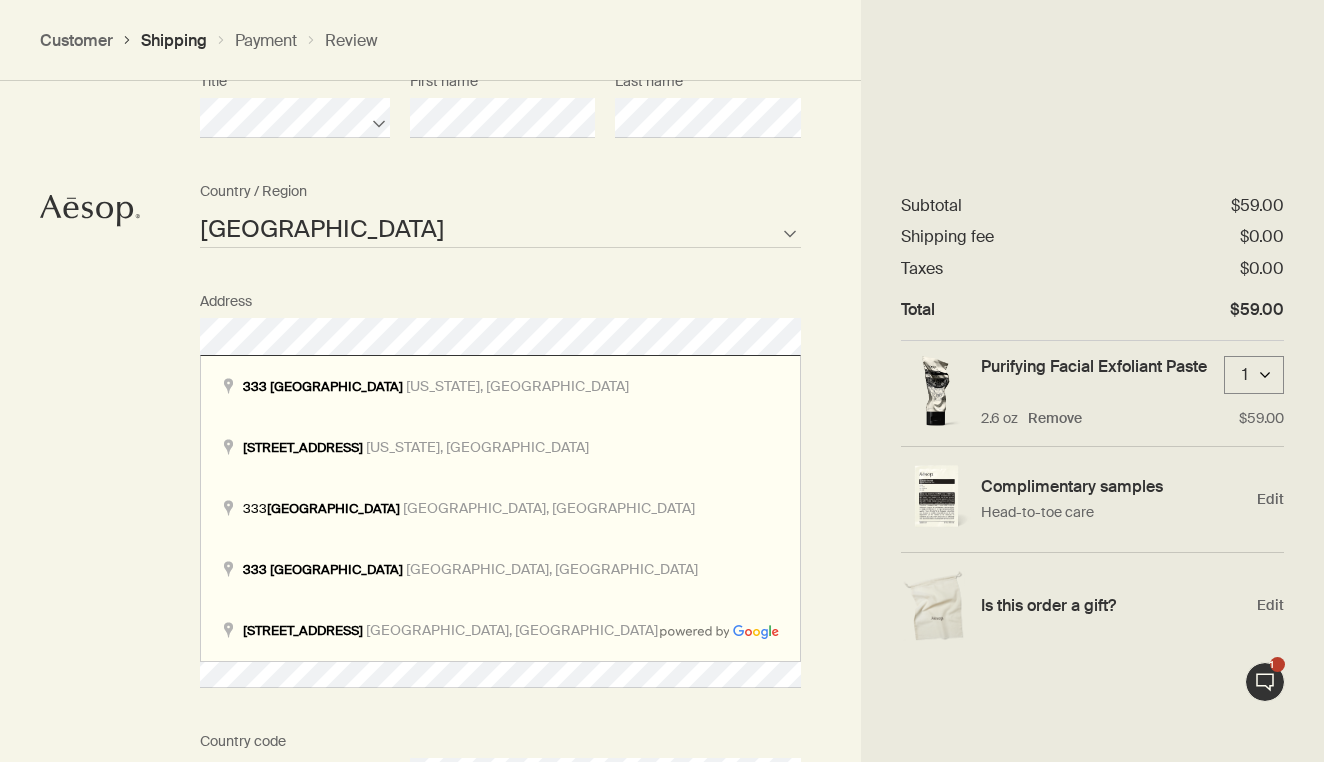 scroll, scrollTop: 1070, scrollLeft: 0, axis: vertical 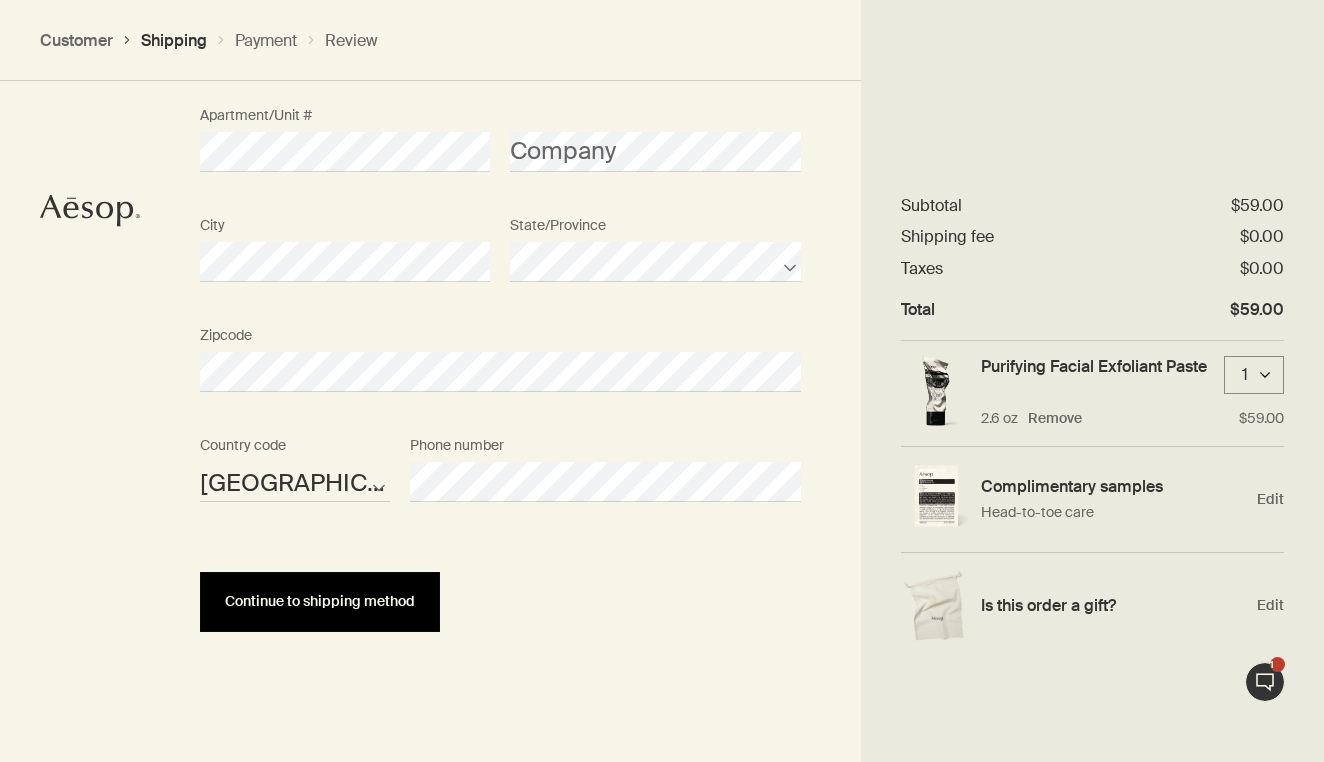 click on "Continue to shipping method" at bounding box center (320, 601) 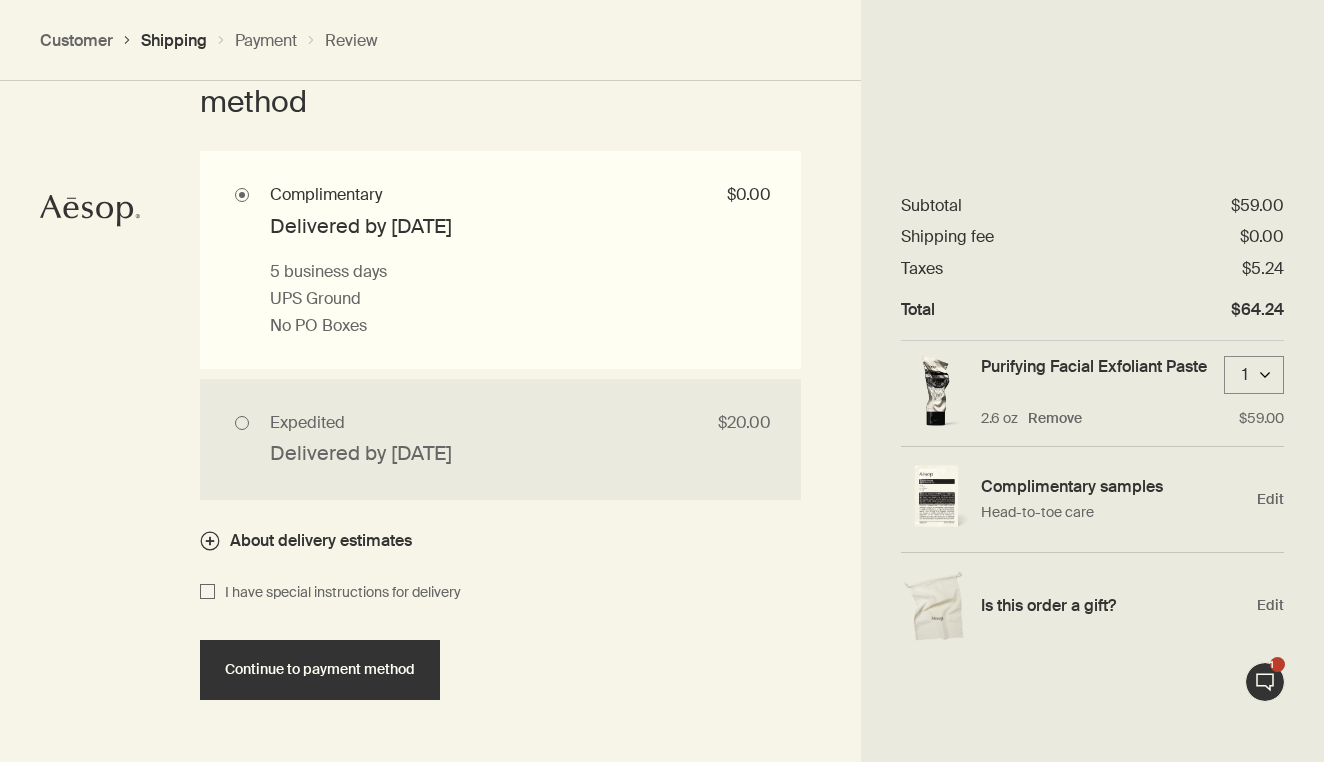 scroll, scrollTop: 1875, scrollLeft: 0, axis: vertical 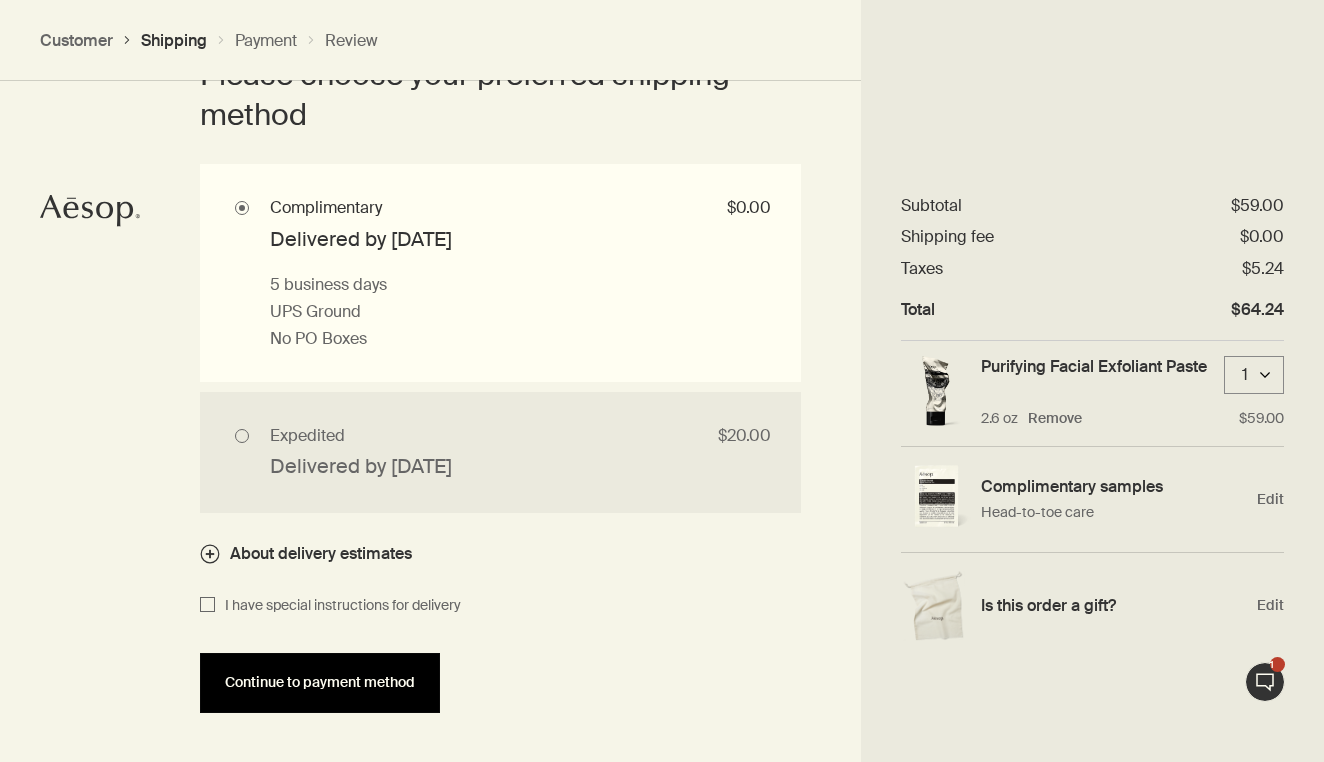 click on "Continue to payment method" at bounding box center [320, 682] 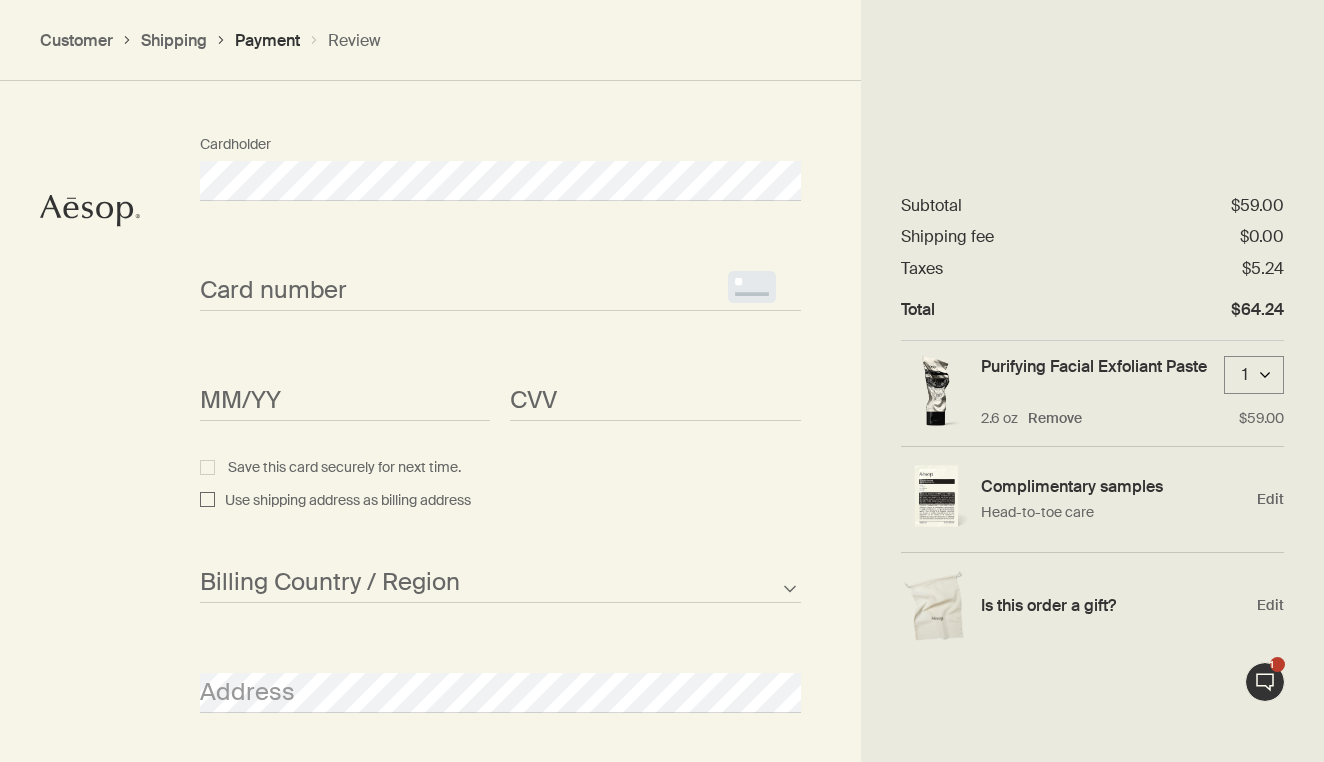scroll, scrollTop: 863, scrollLeft: 0, axis: vertical 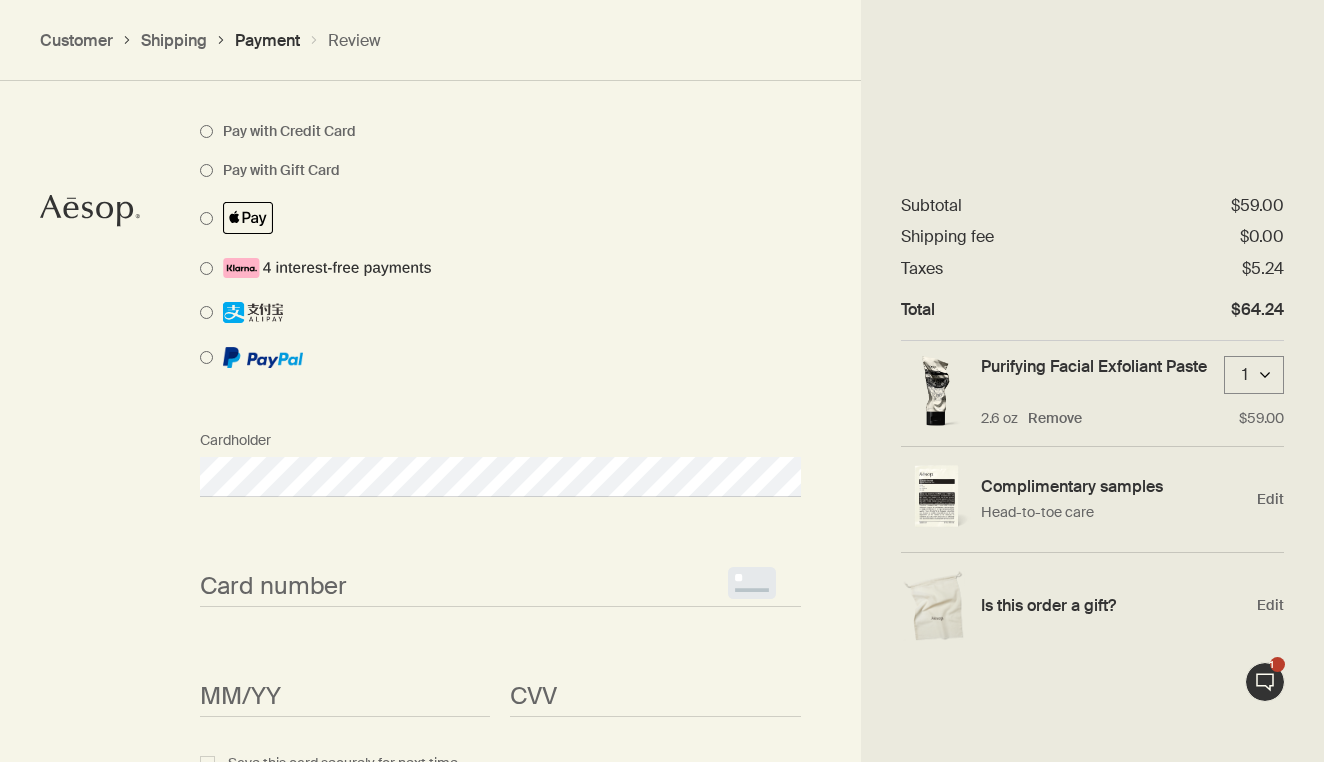 select on "US" 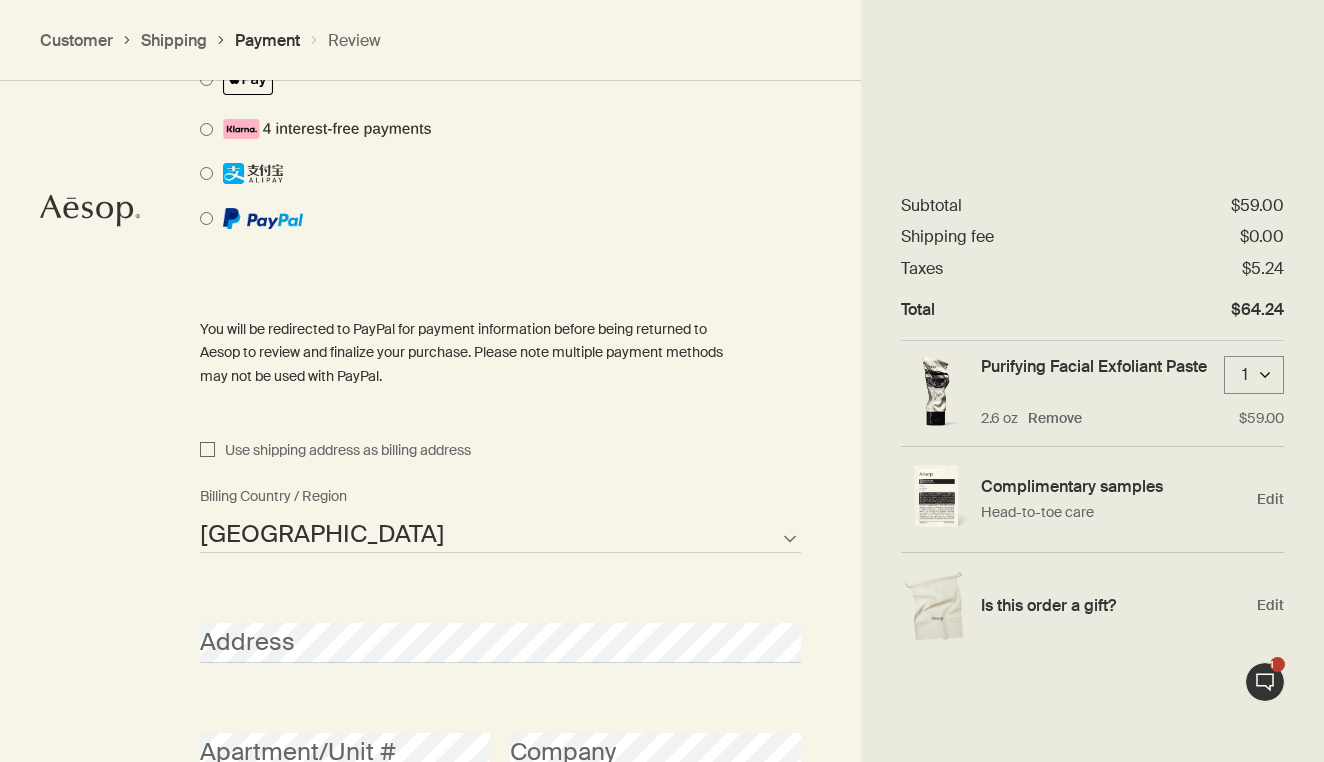scroll, scrollTop: 1714, scrollLeft: 0, axis: vertical 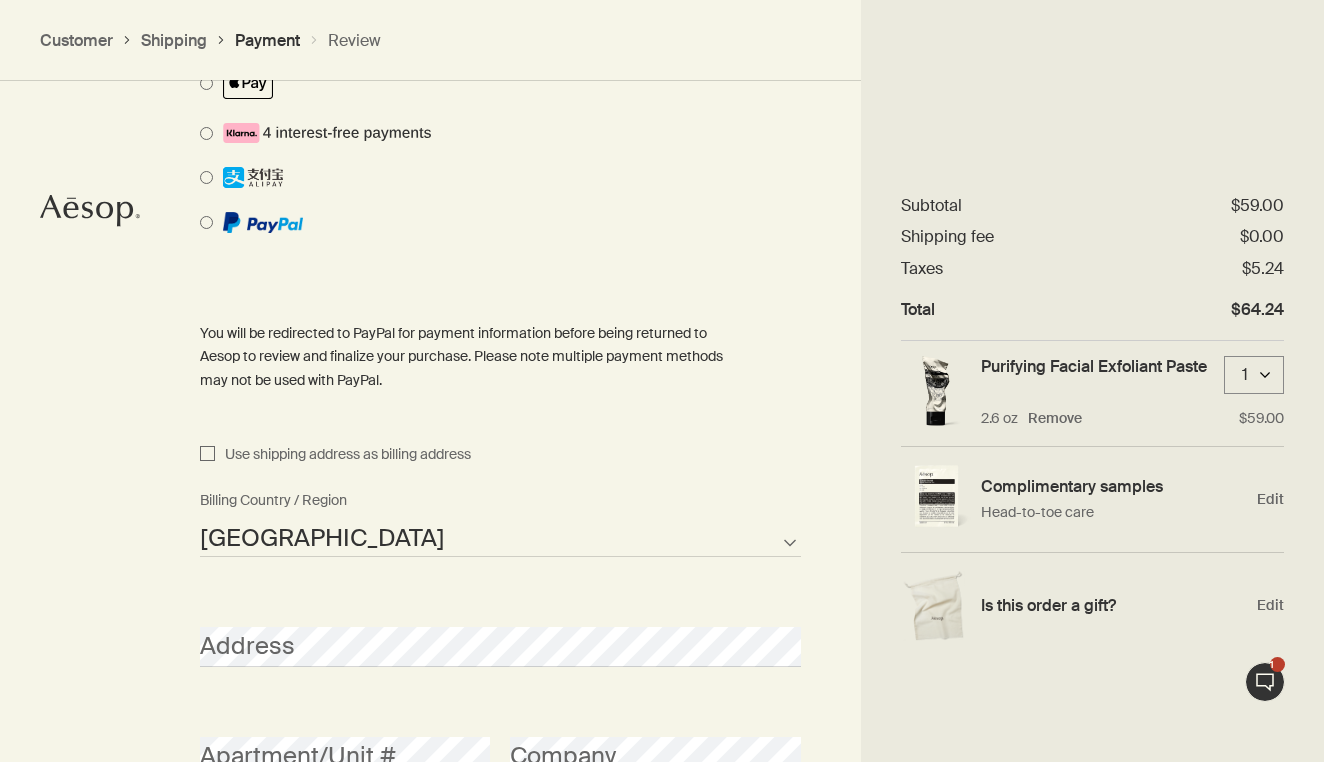 click on "Use shipping address as billing address" at bounding box center (207, 455) 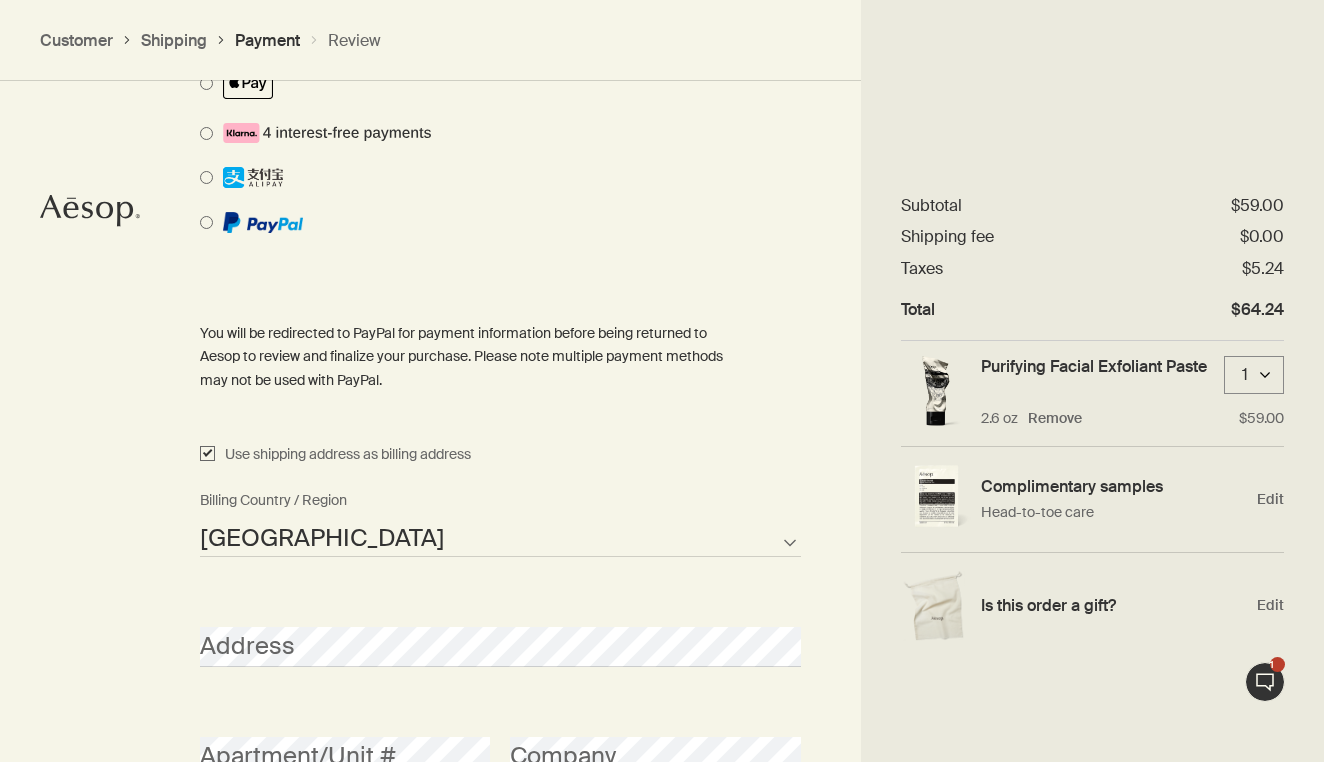 checkbox on "true" 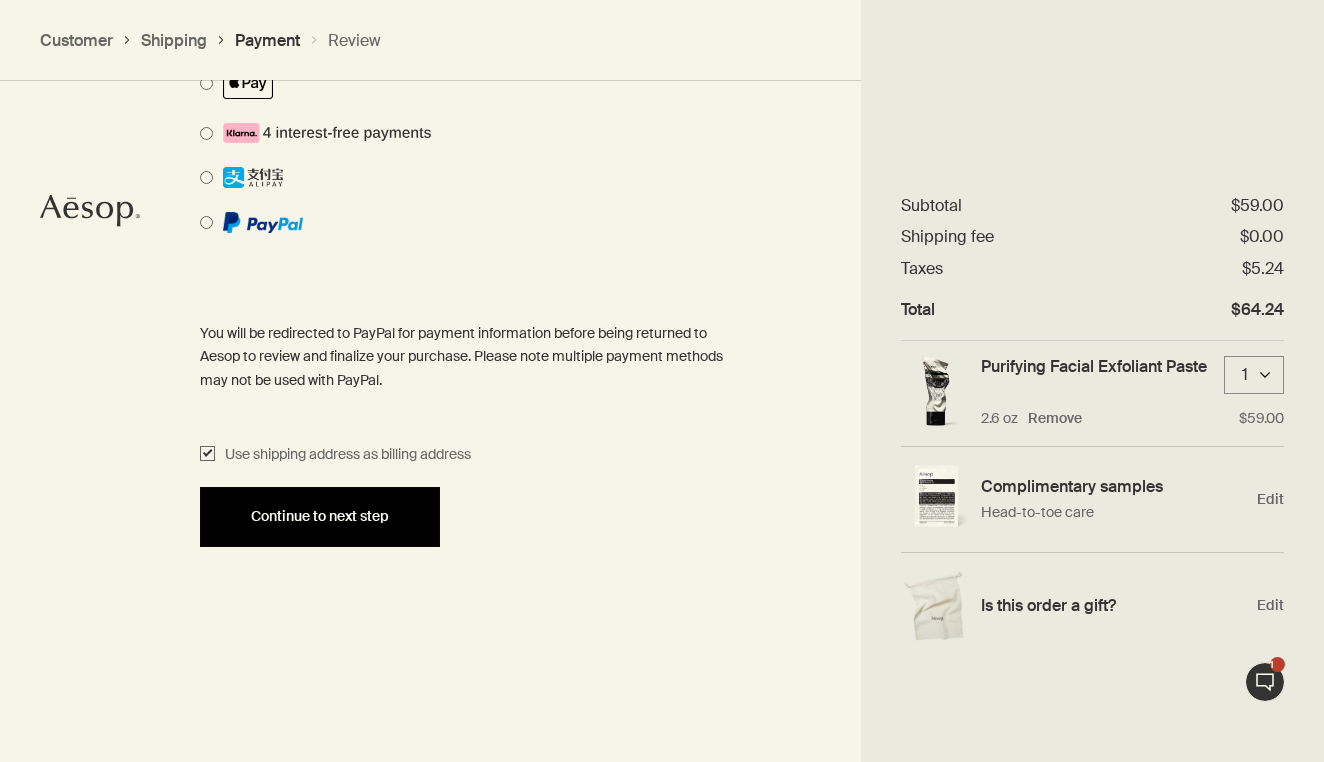 click on "Continue to next step" at bounding box center (320, 516) 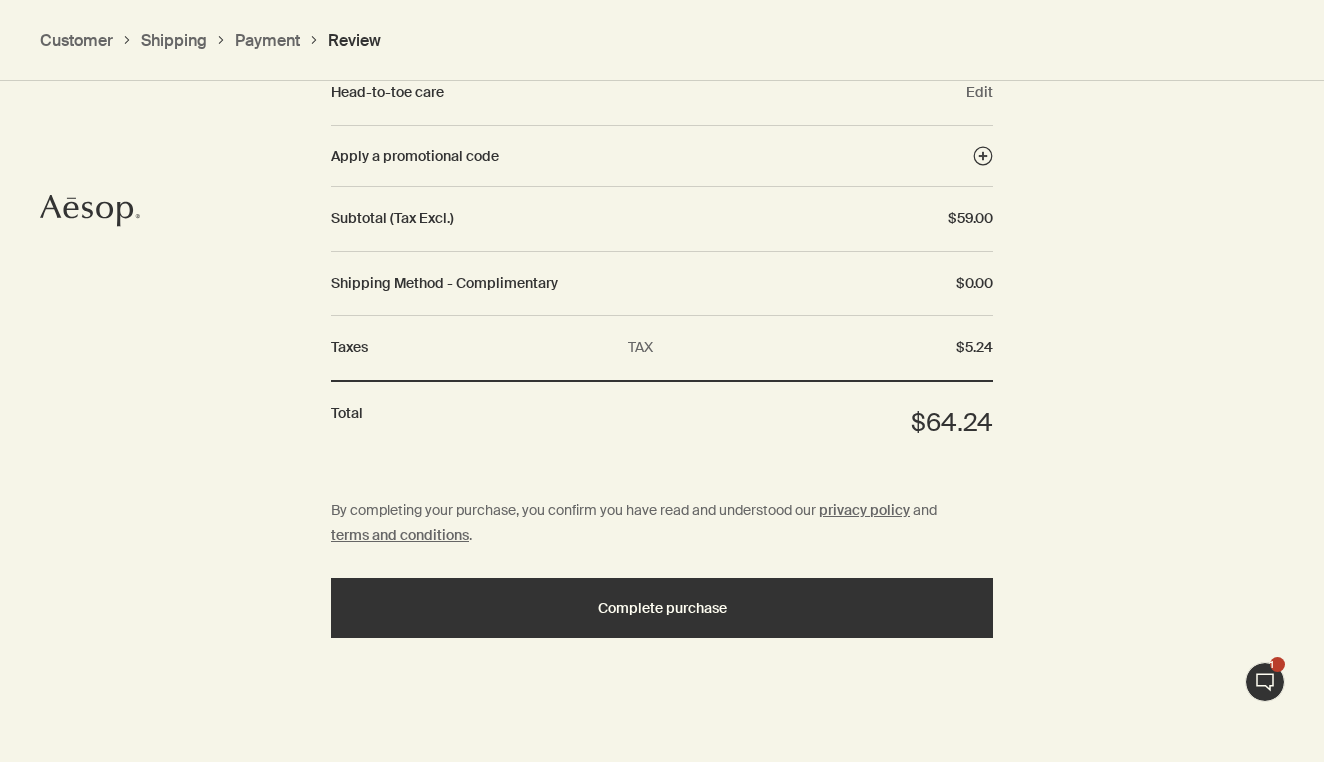 scroll, scrollTop: 2261, scrollLeft: 0, axis: vertical 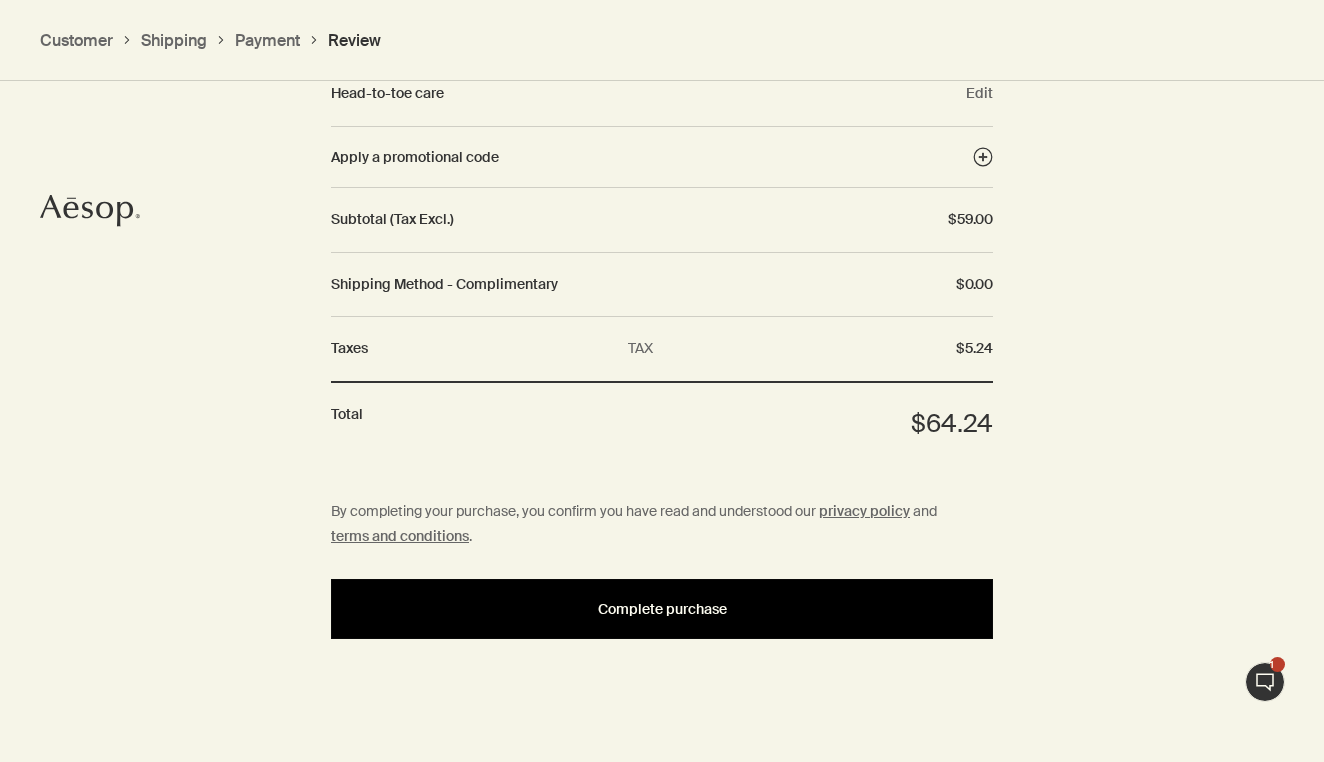 click on "Complete purchase" at bounding box center [662, 609] 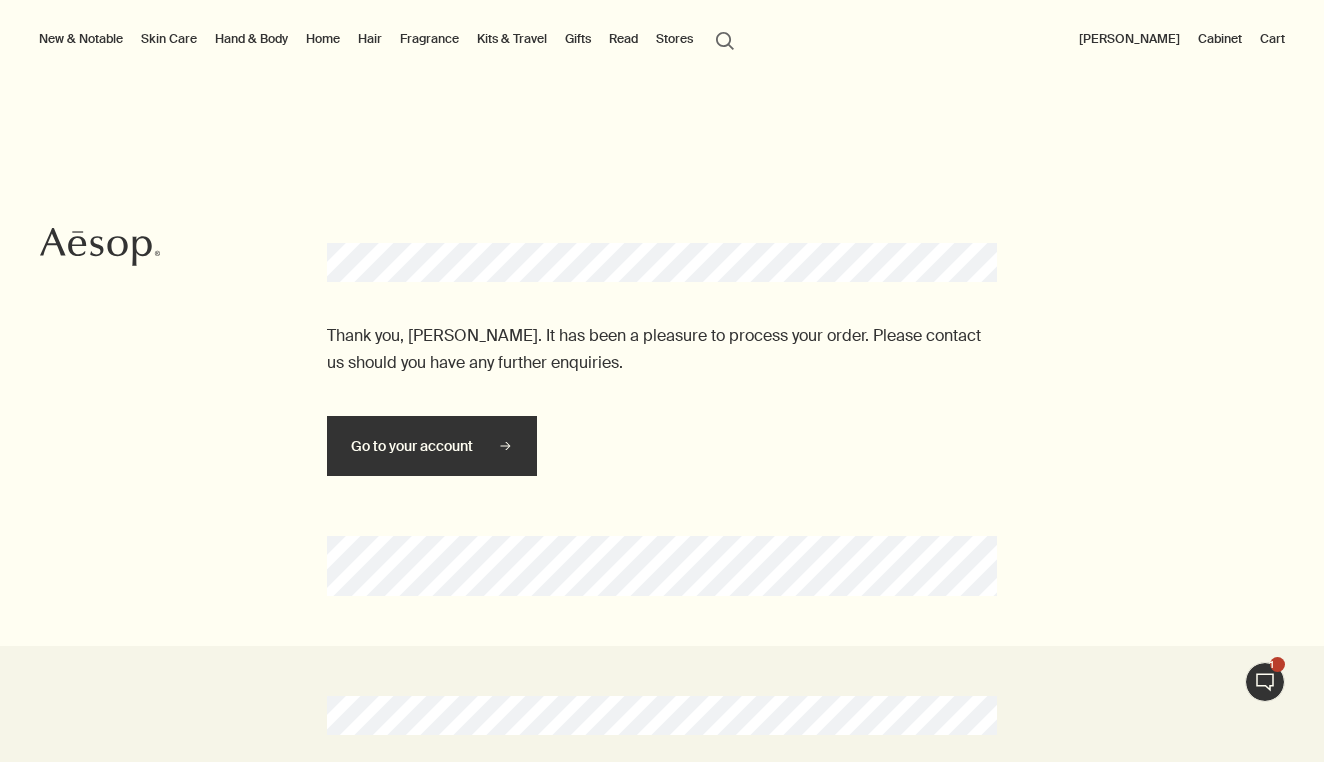 scroll, scrollTop: 600, scrollLeft: 0, axis: vertical 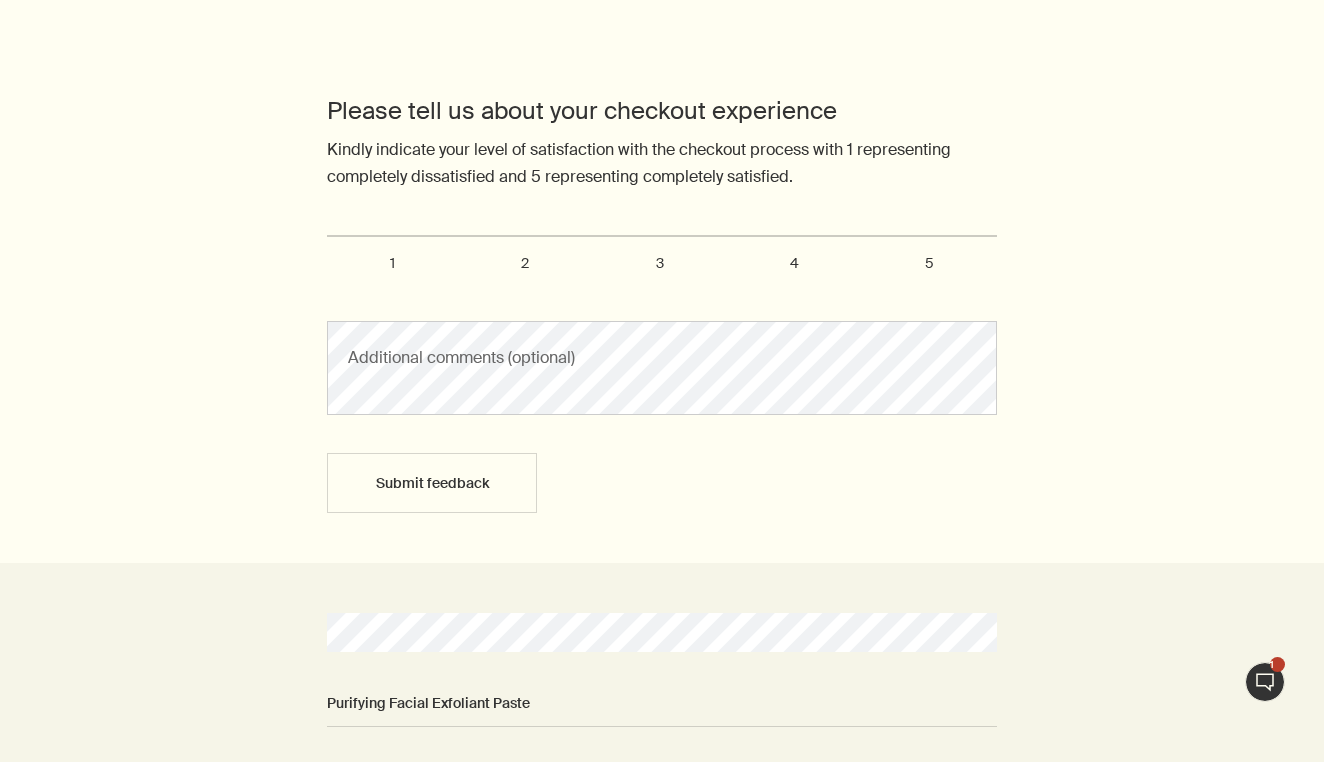 click on "5" at bounding box center (929, 263) 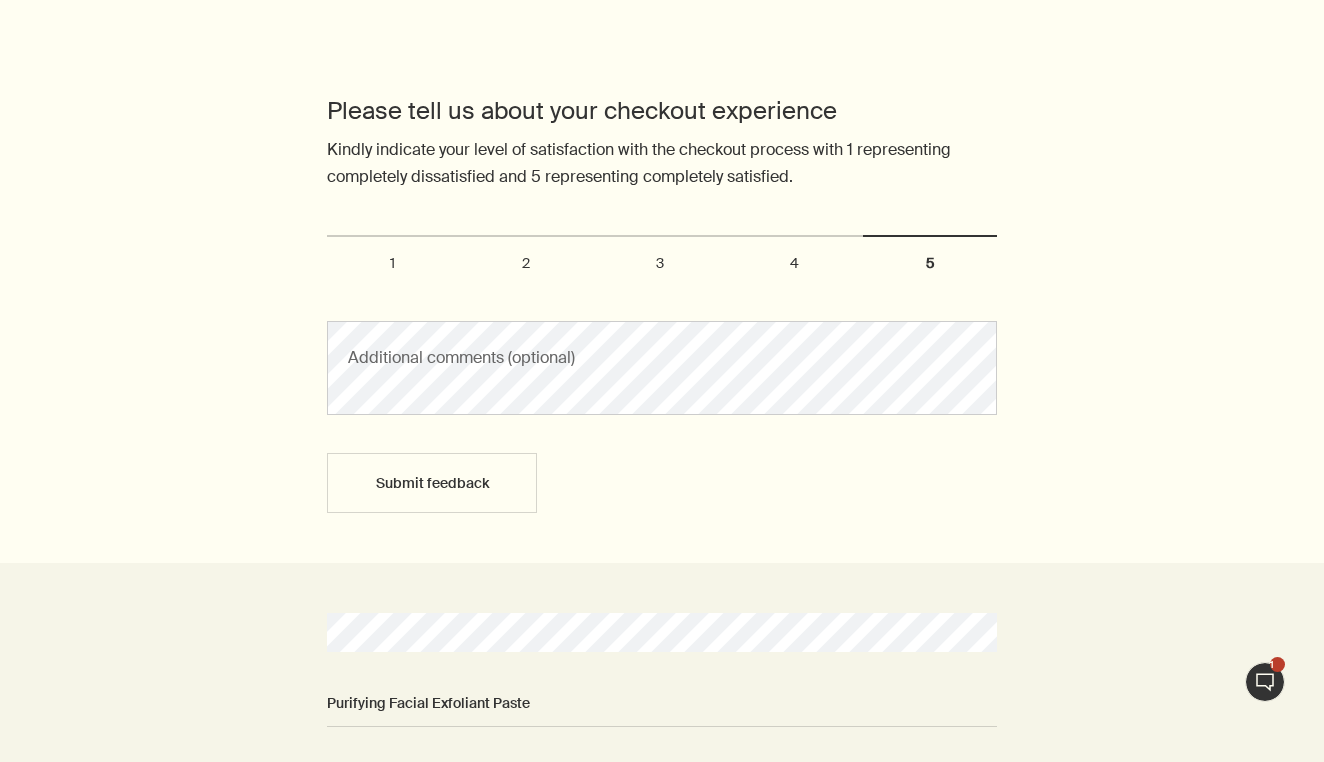 radio on "true" 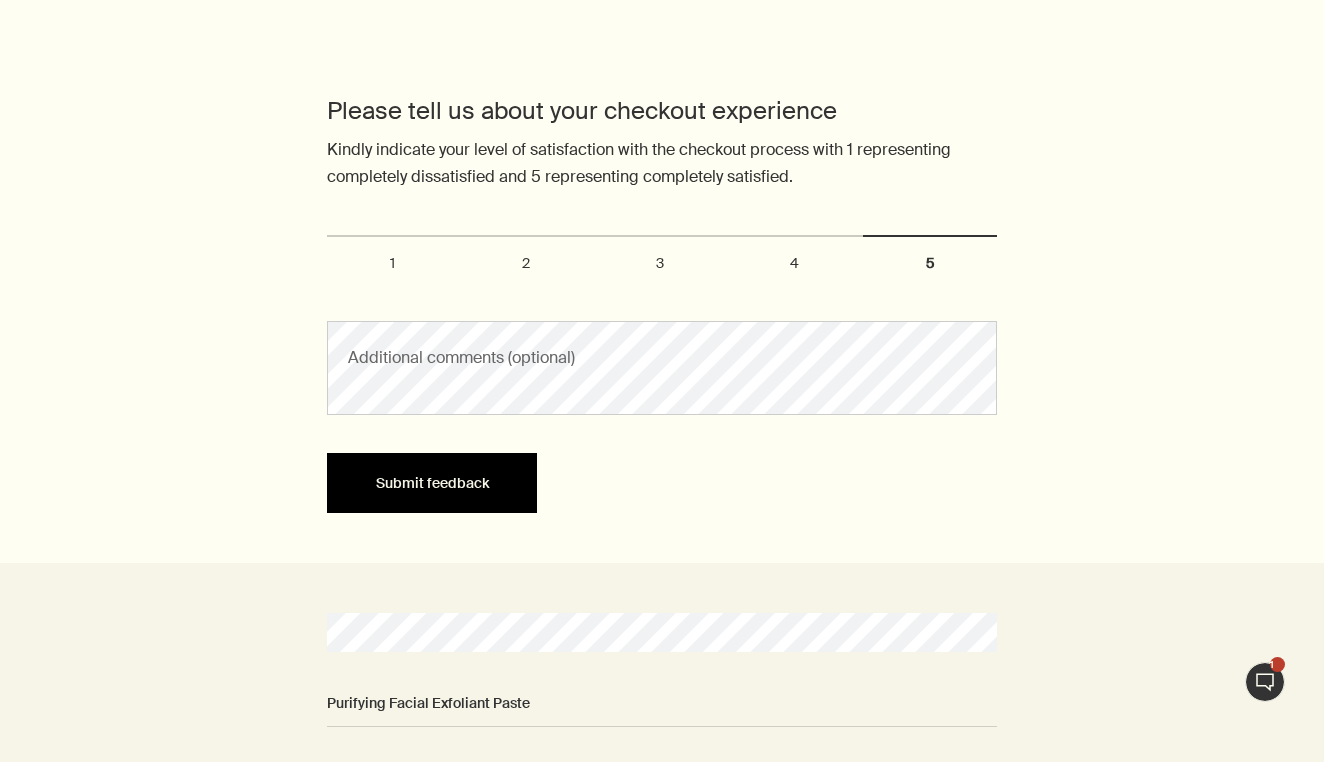 click on "Submit feedback" at bounding box center (432, 483) 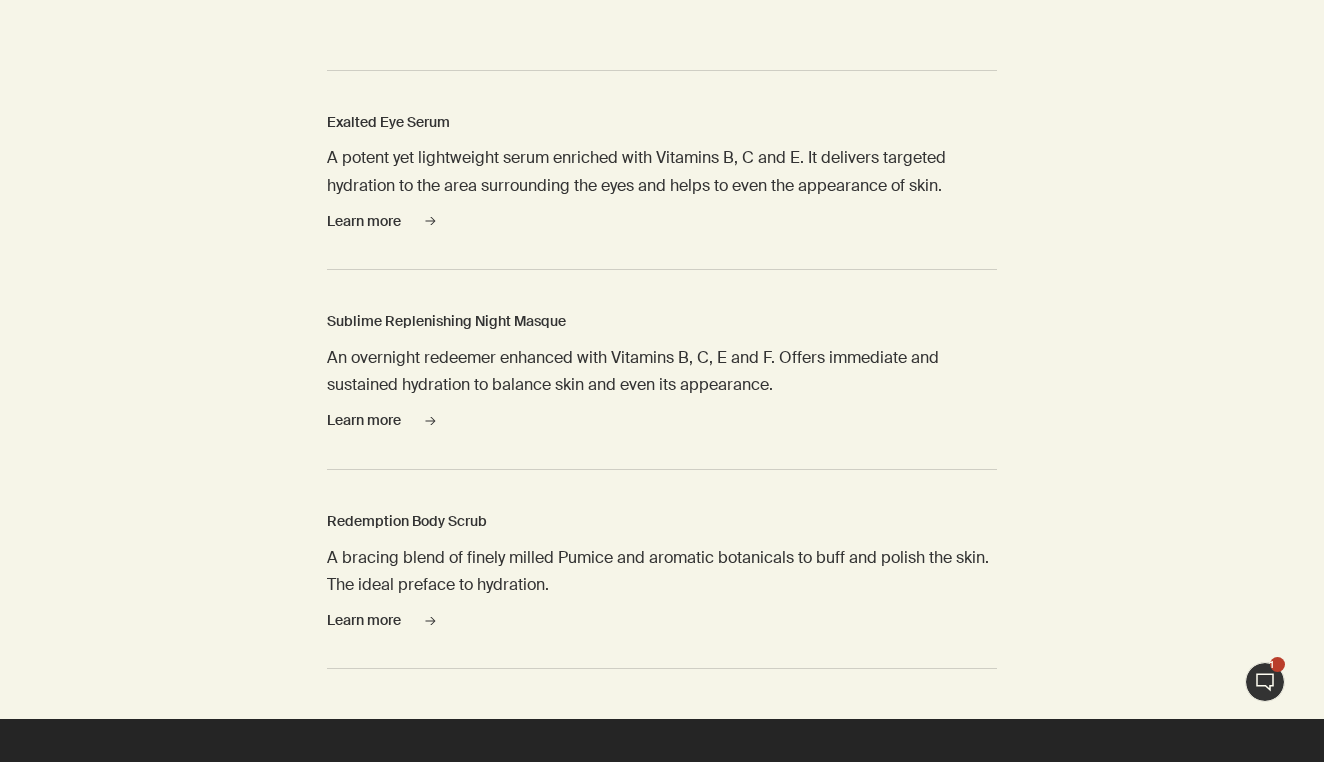 scroll, scrollTop: 1643, scrollLeft: 0, axis: vertical 